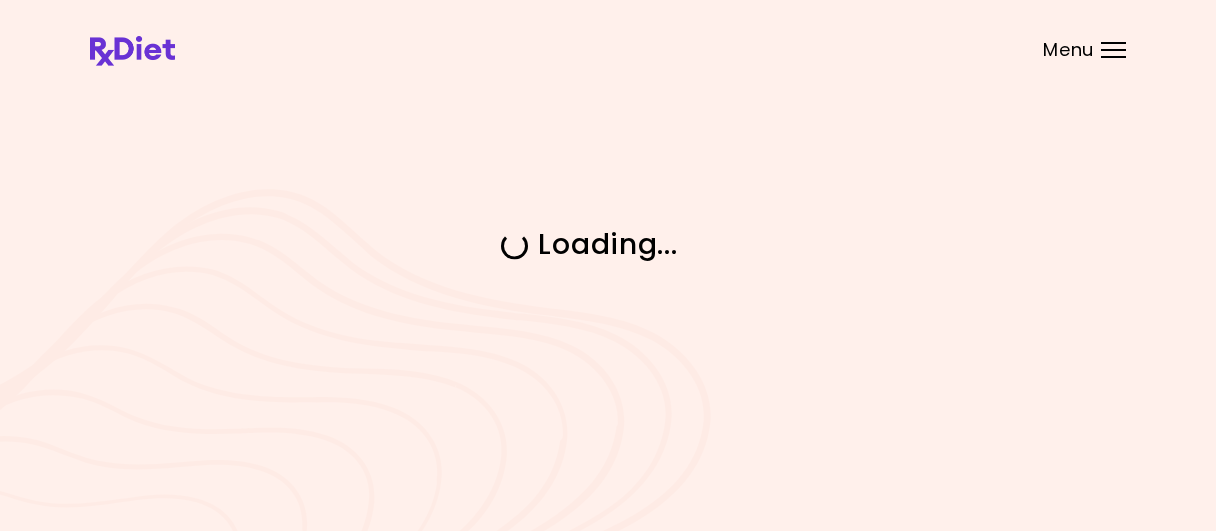 scroll, scrollTop: 0, scrollLeft: 0, axis: both 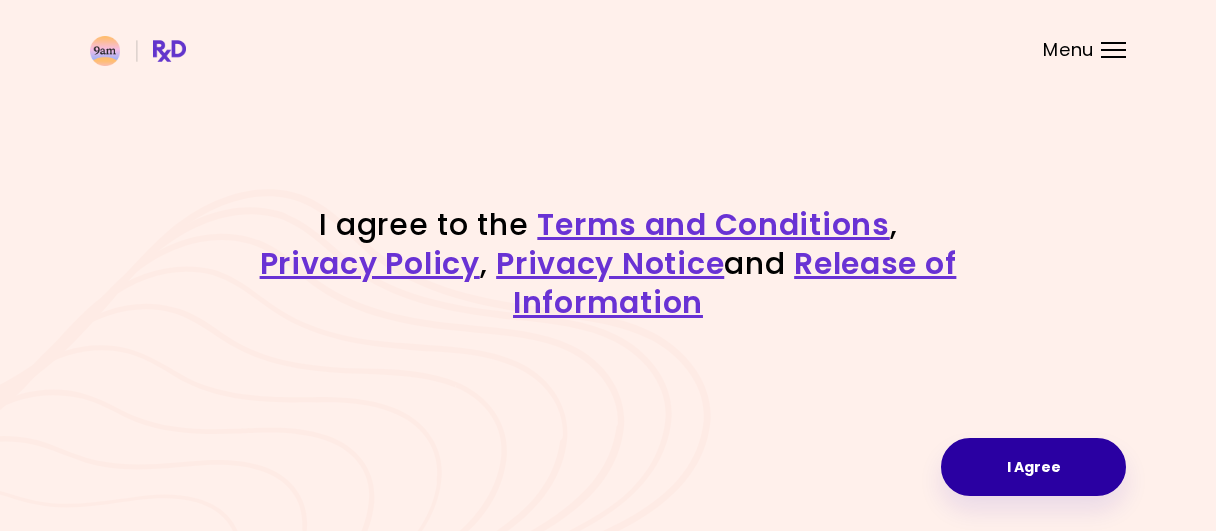 click on "I Agree" at bounding box center (1033, 467) 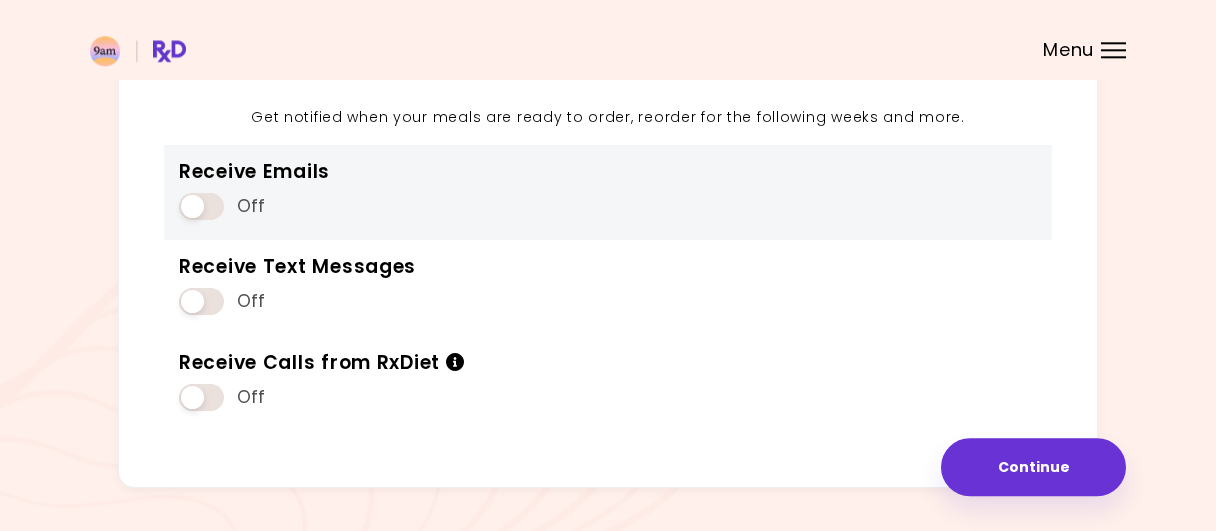 scroll, scrollTop: 243, scrollLeft: 0, axis: vertical 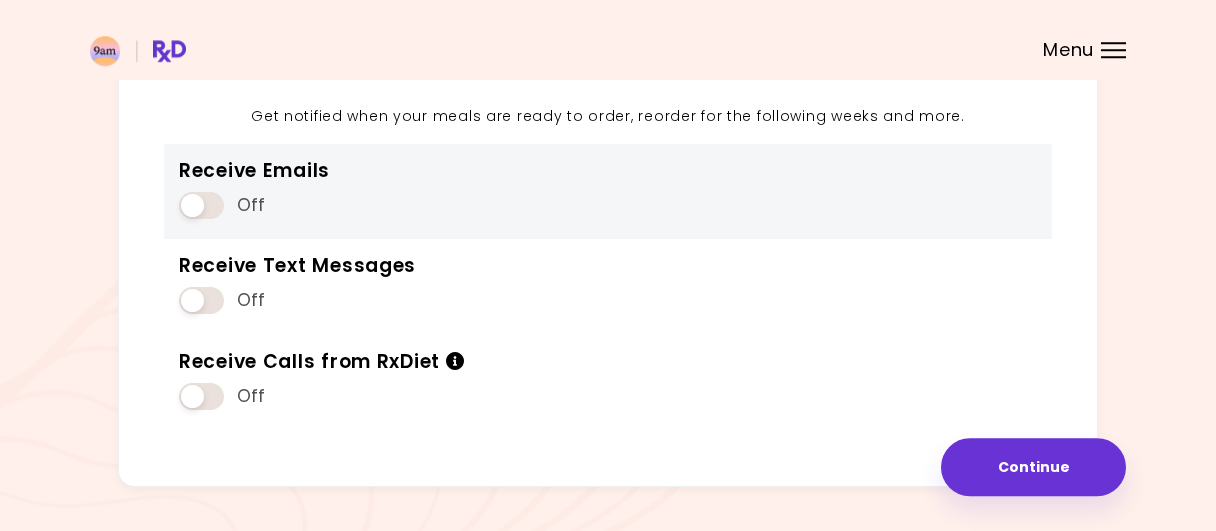 click at bounding box center (201, 205) 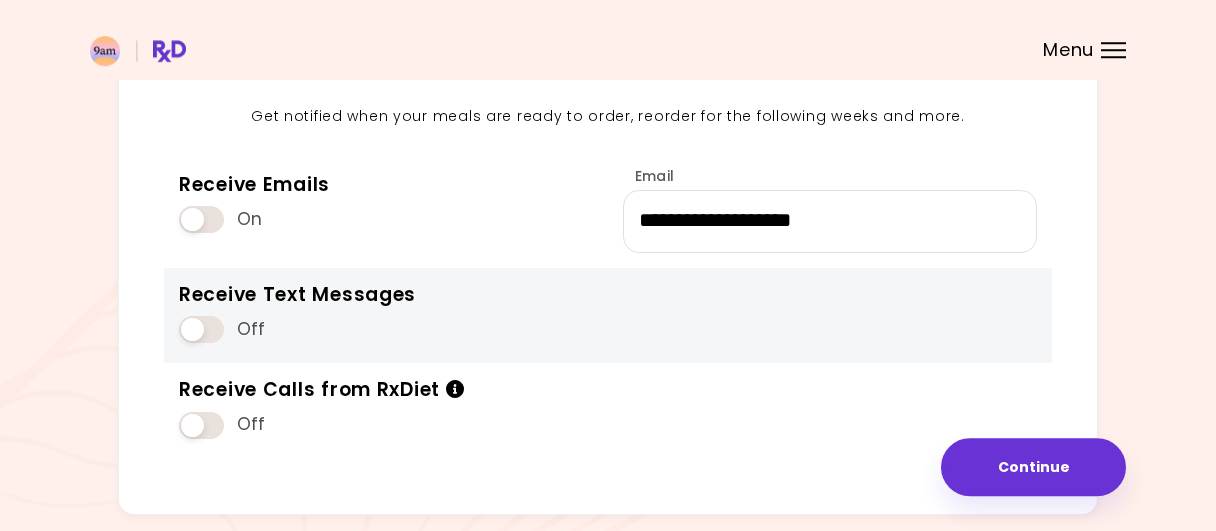 click at bounding box center (201, 329) 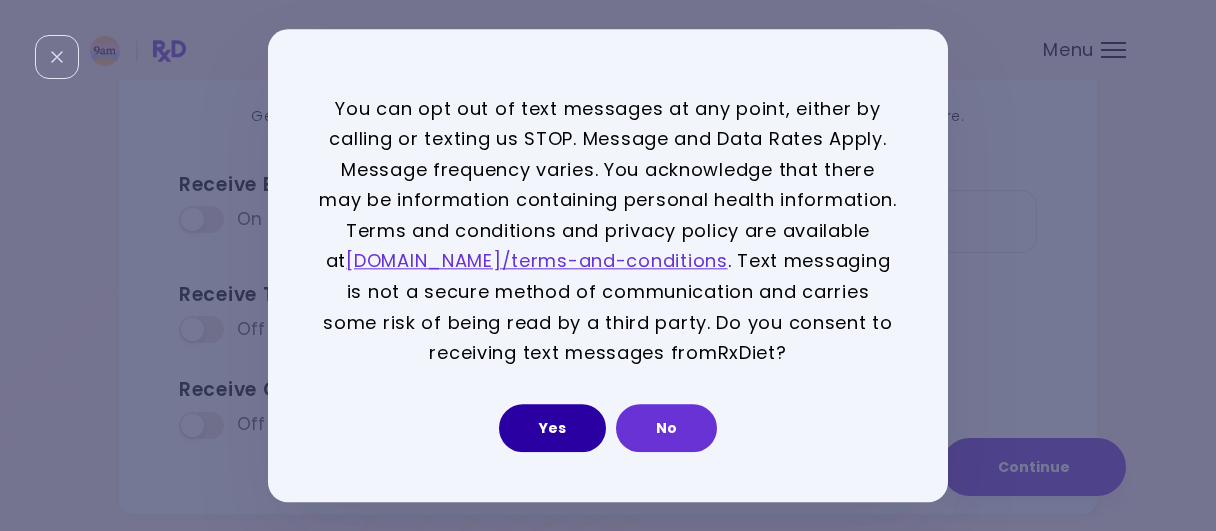click on "Yes" at bounding box center [552, 428] 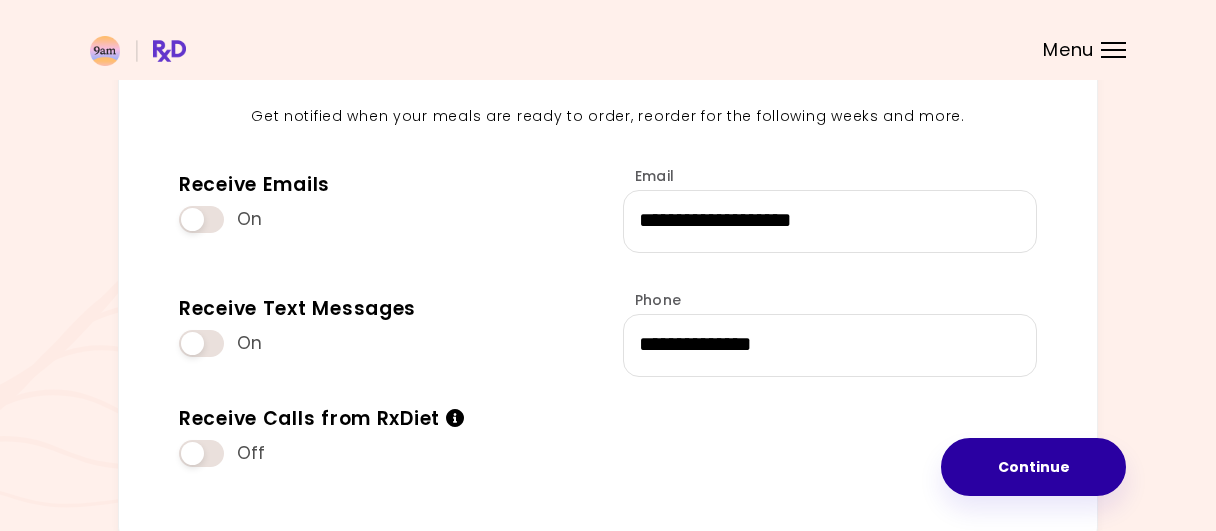 click on "Continue" at bounding box center [1033, 467] 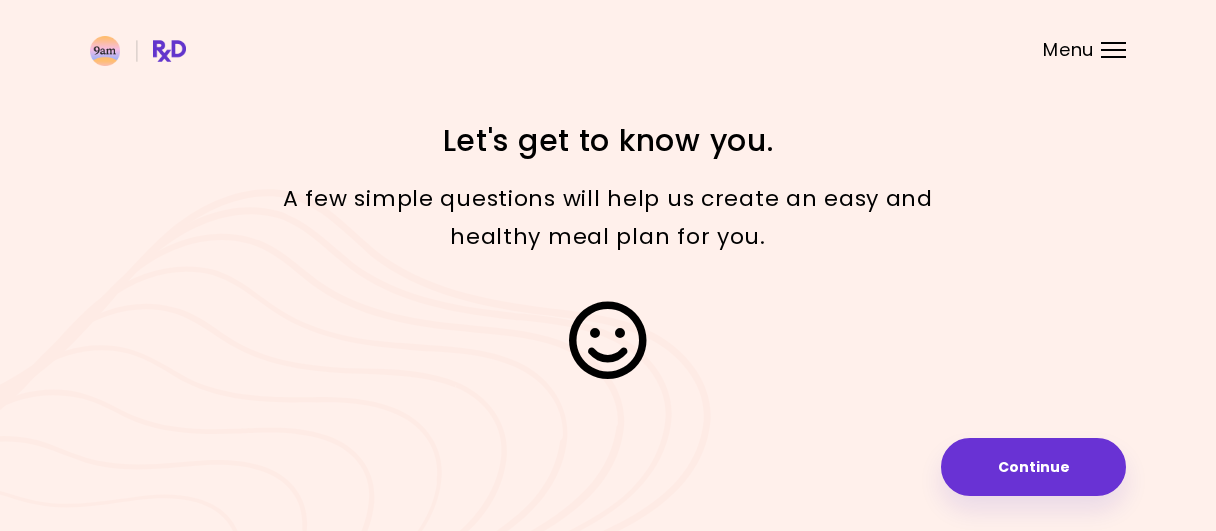 scroll, scrollTop: 0, scrollLeft: 0, axis: both 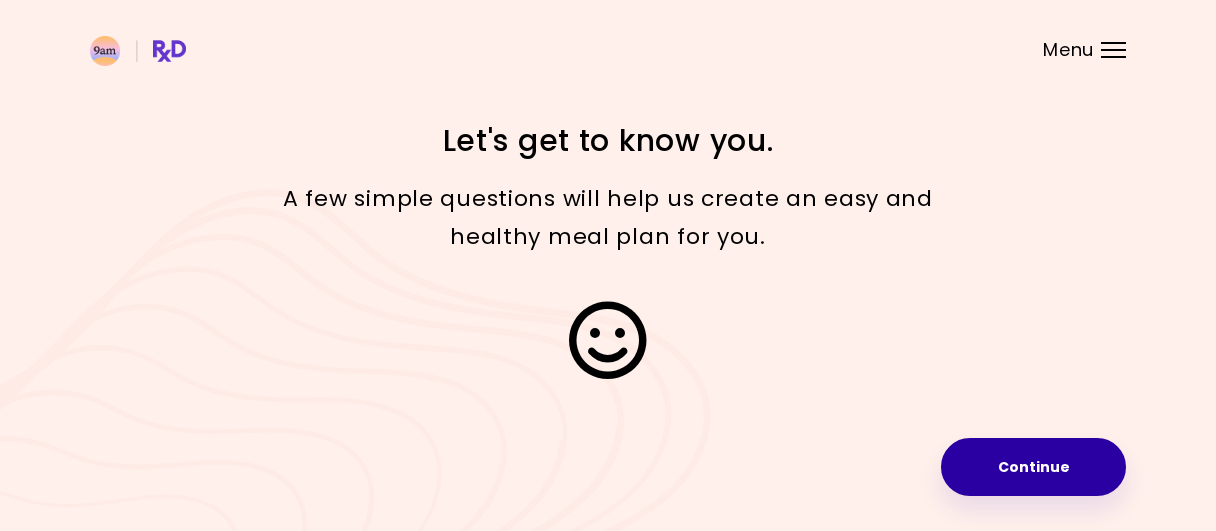 click on "Continue" at bounding box center (1033, 467) 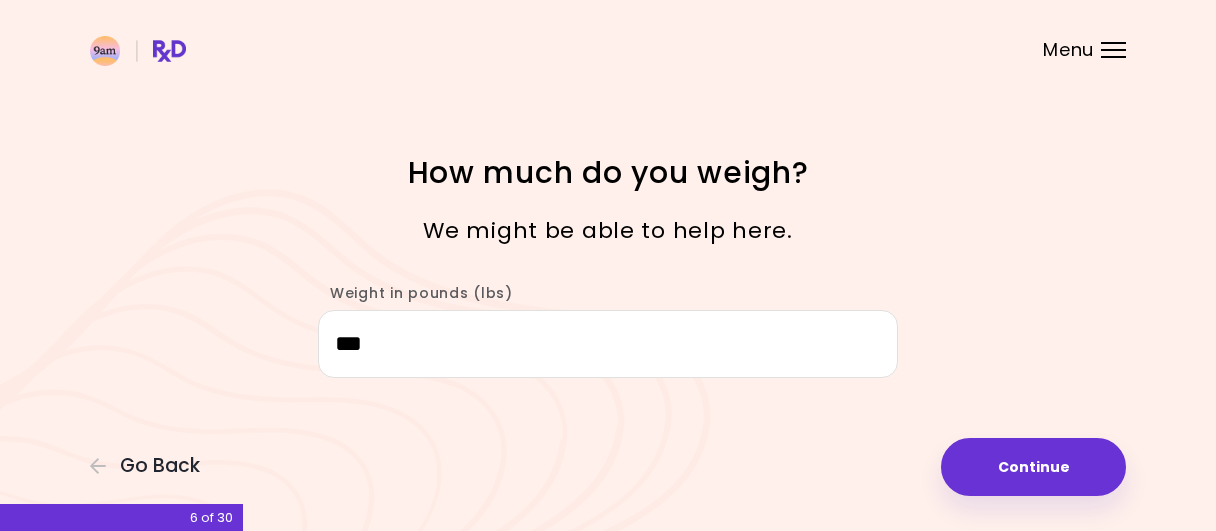 click on "***" at bounding box center (608, 344) 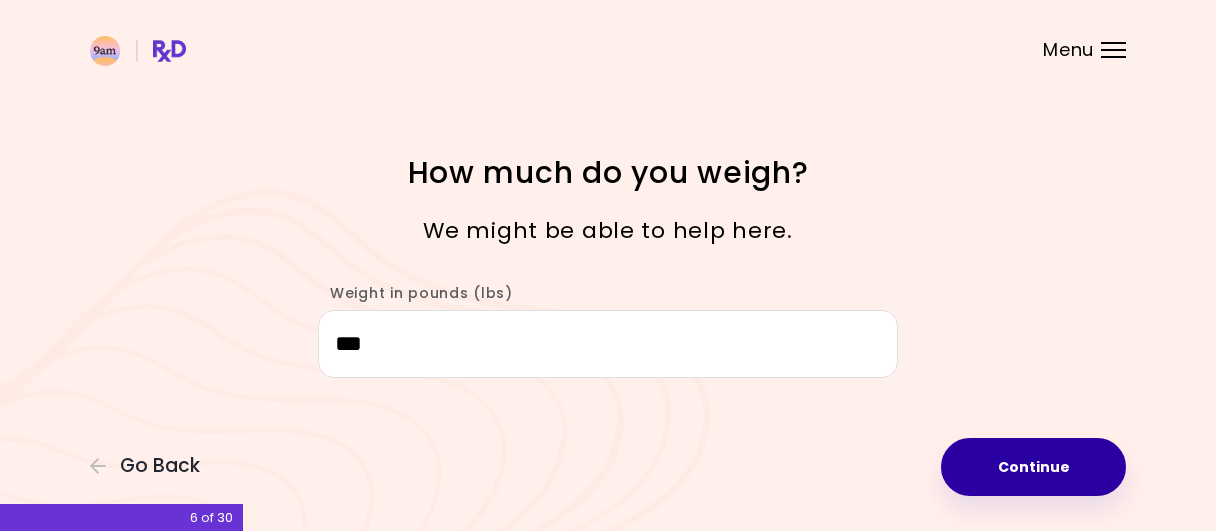 type on "***" 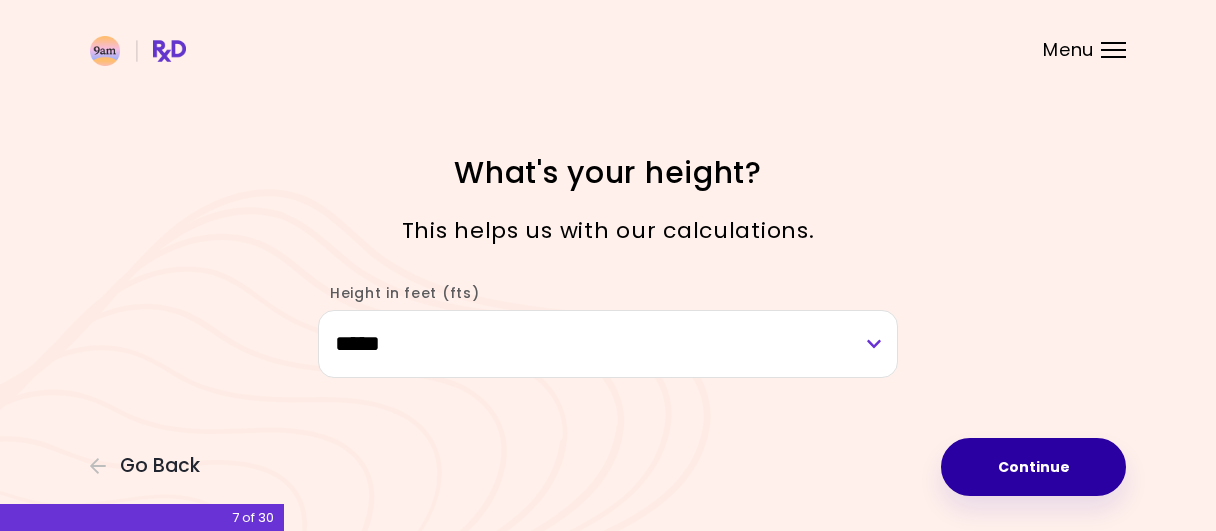 click on "Continue" at bounding box center [1033, 467] 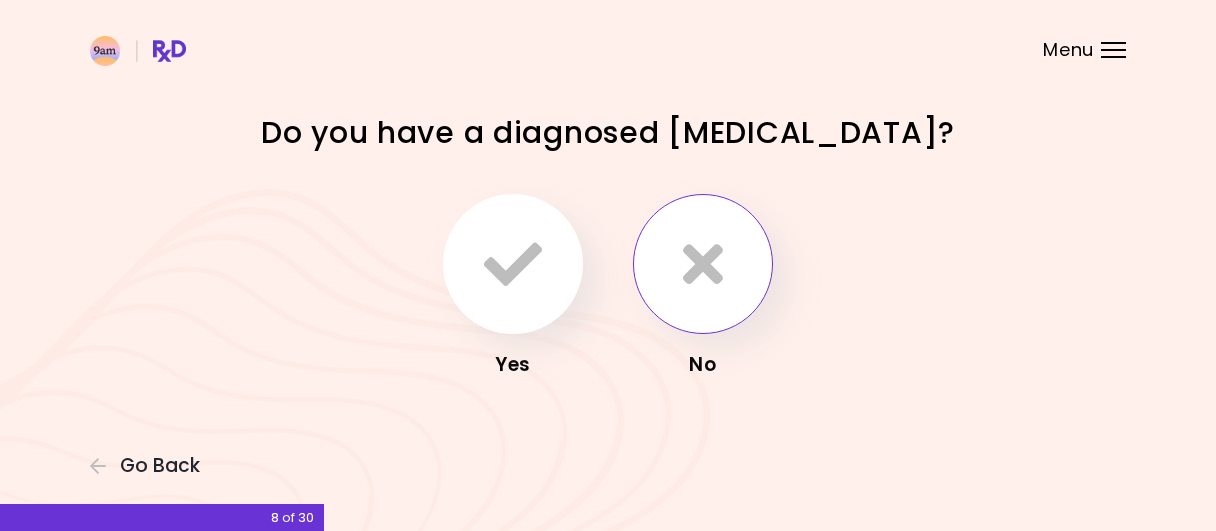 click at bounding box center [703, 264] 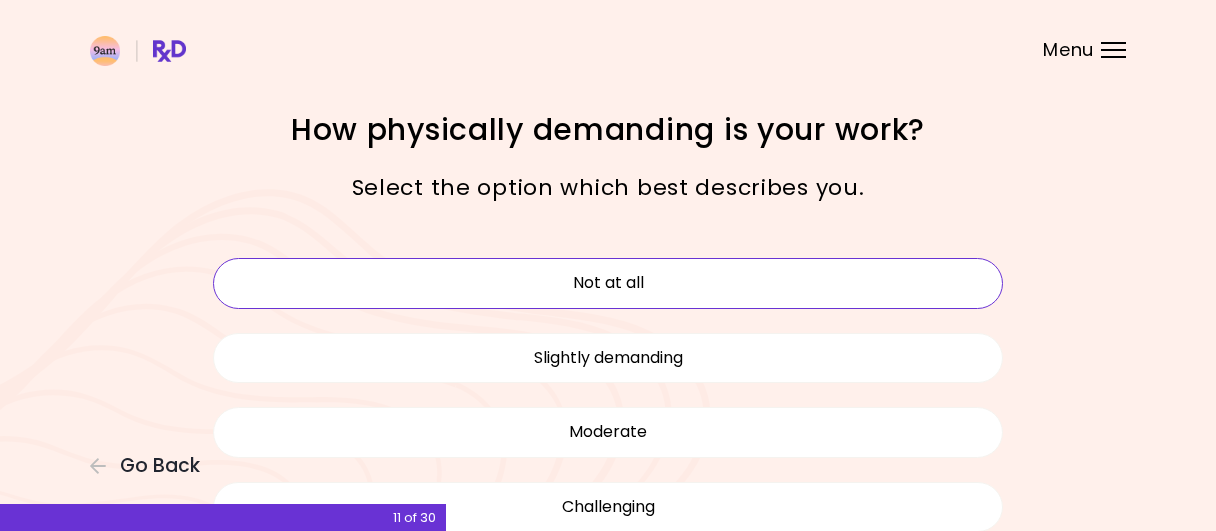 click on "Not at all" at bounding box center (608, 283) 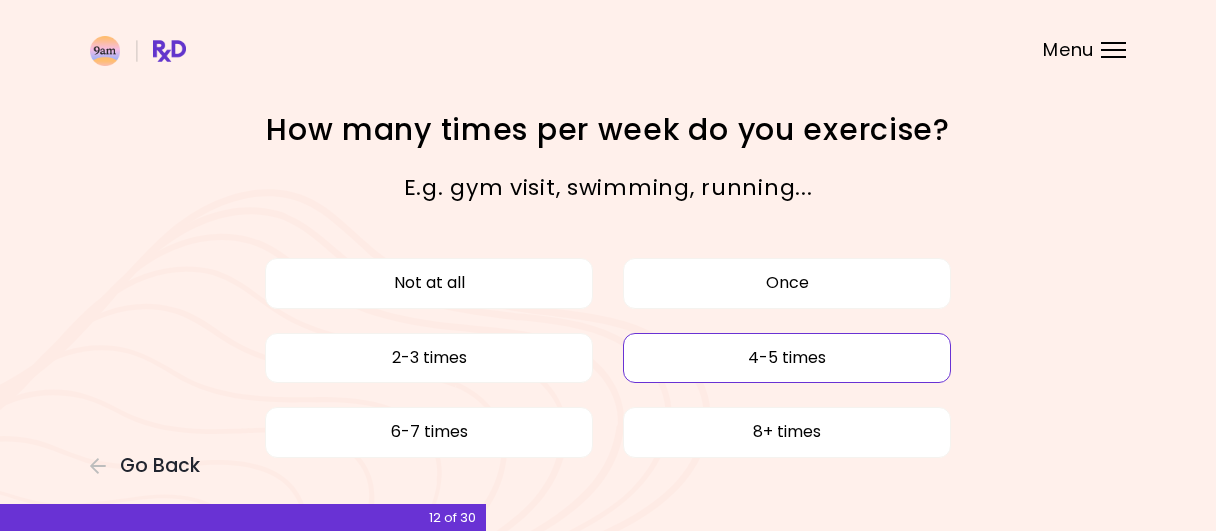 click on "4-5 times" at bounding box center (787, 358) 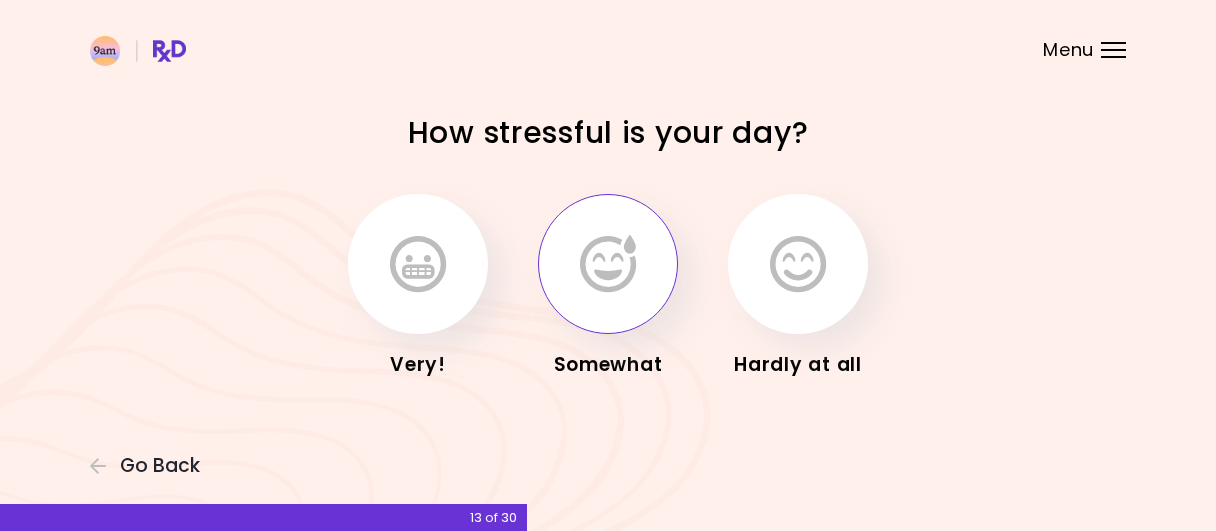 click at bounding box center [608, 264] 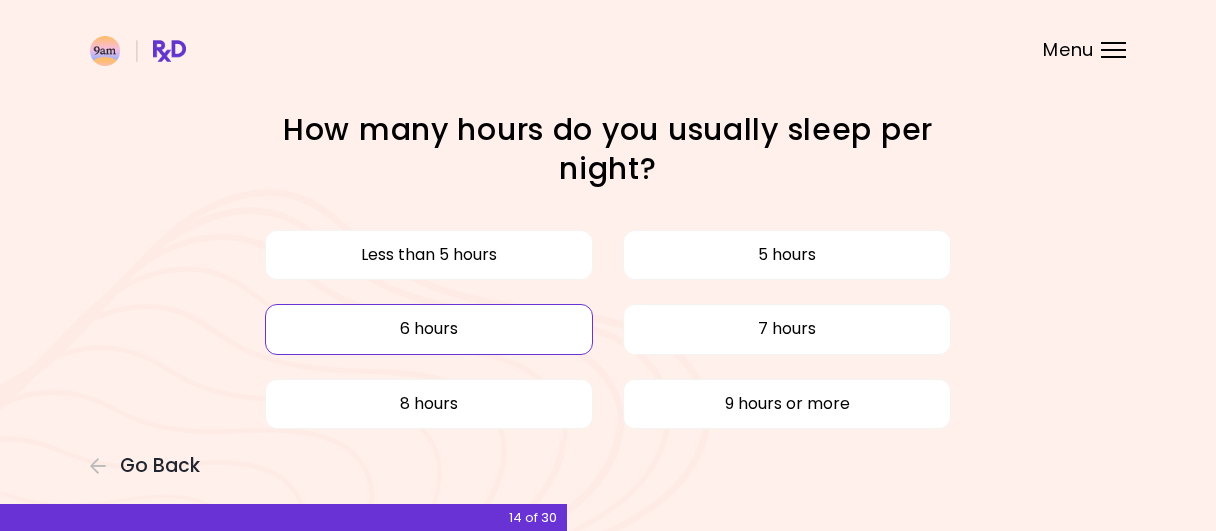 click on "6 hours" at bounding box center [429, 329] 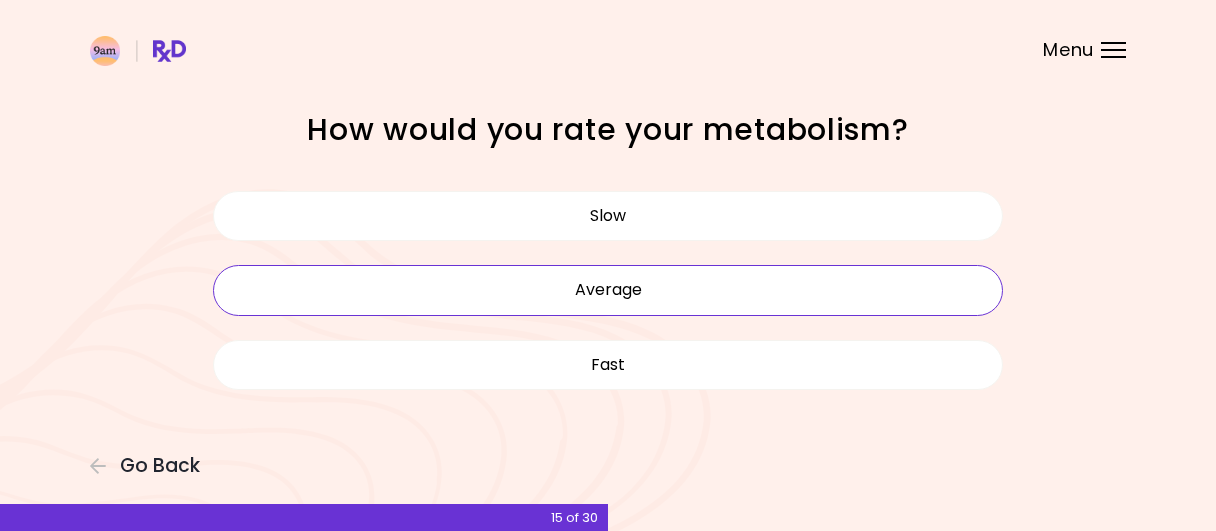 click on "Average" at bounding box center (608, 290) 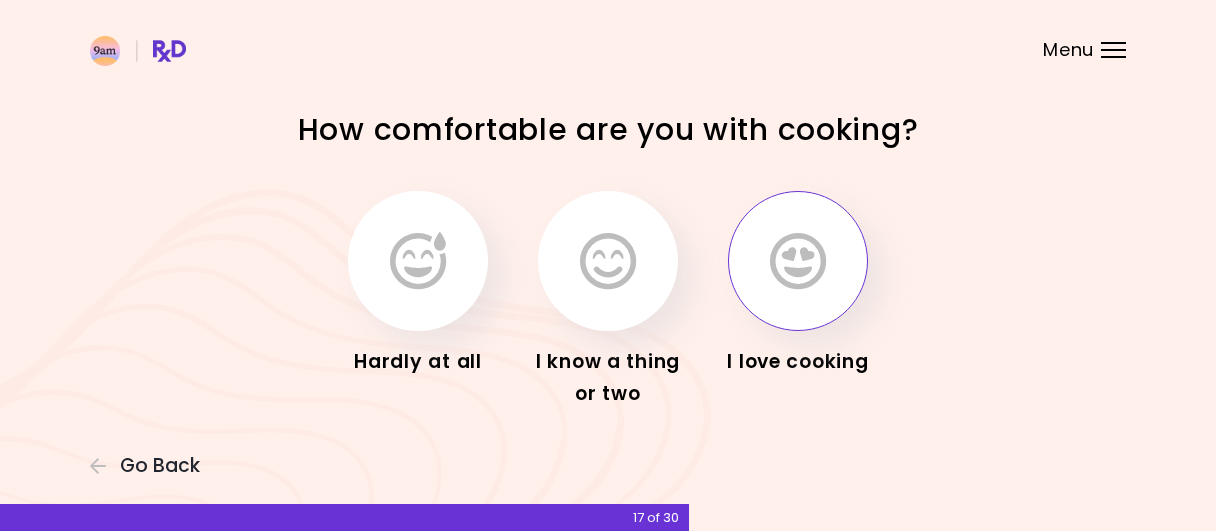 click at bounding box center (798, 261) 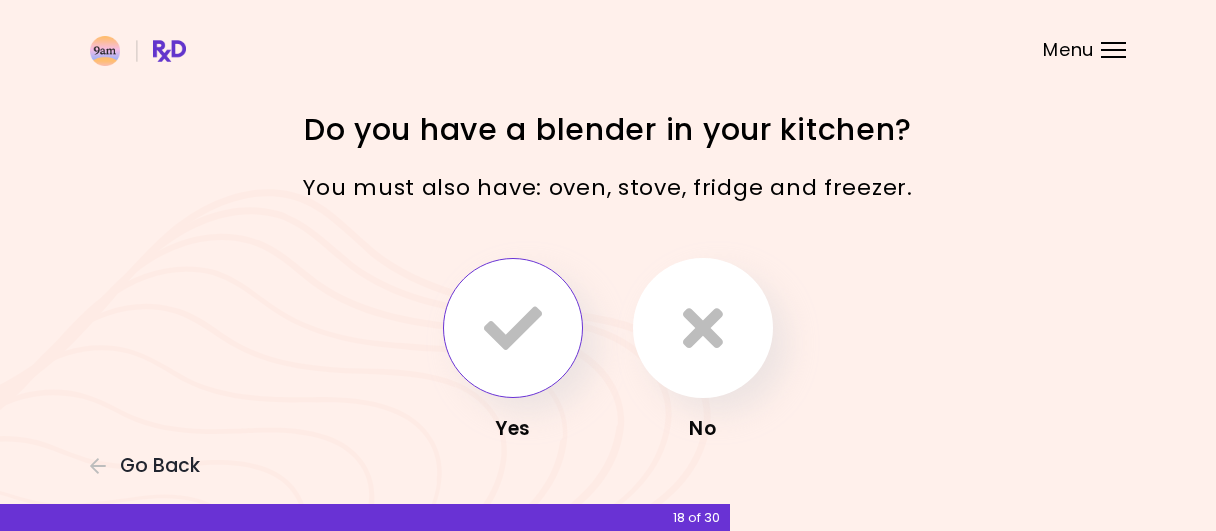 click at bounding box center [513, 328] 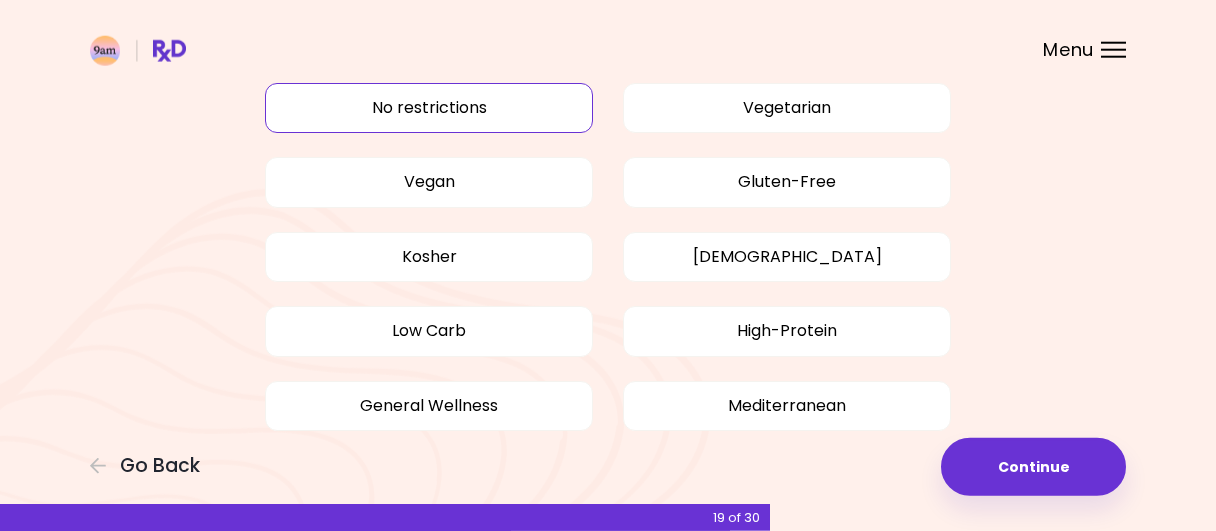 scroll, scrollTop: 108, scrollLeft: 0, axis: vertical 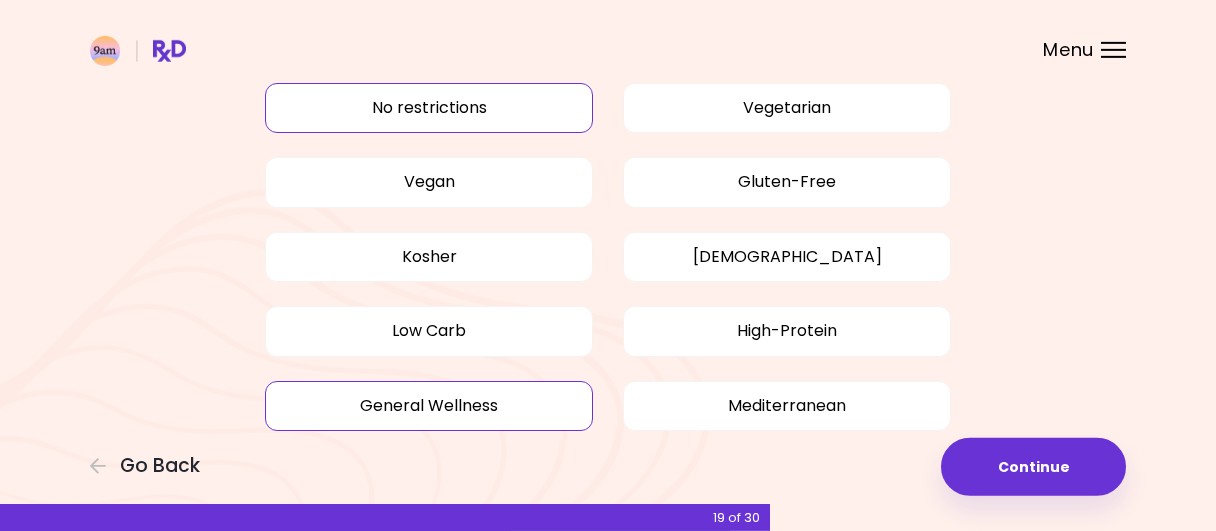 click on "General Wellness" at bounding box center [429, 406] 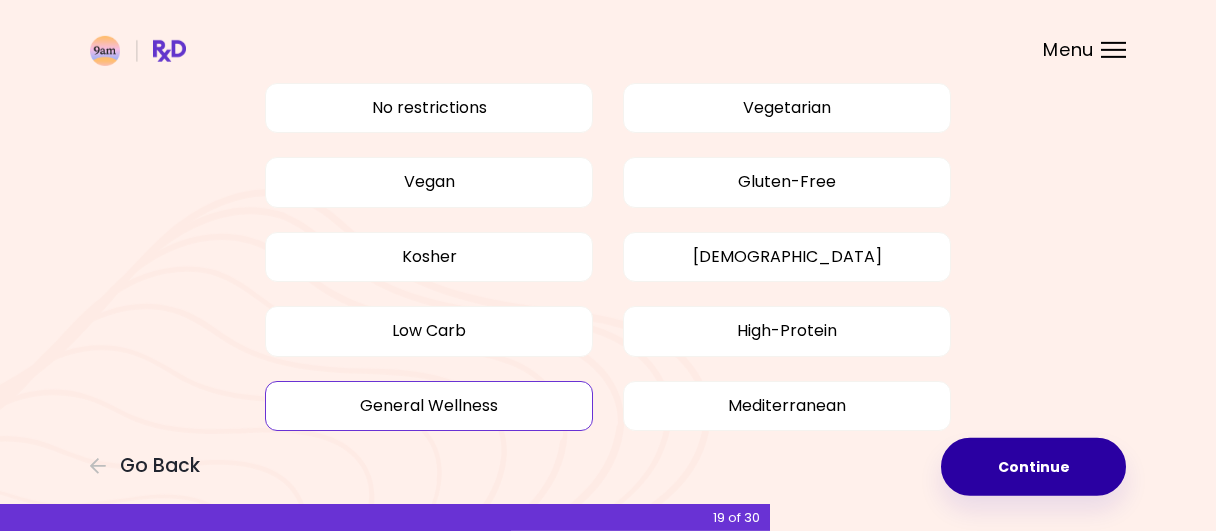 click on "Continue" at bounding box center [1033, 467] 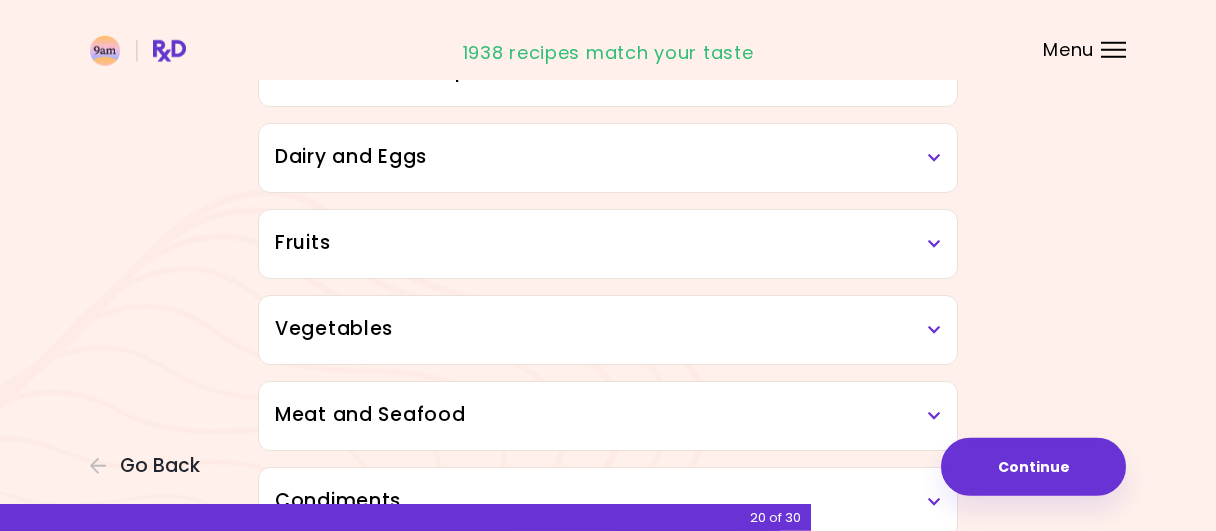 scroll, scrollTop: 200, scrollLeft: 0, axis: vertical 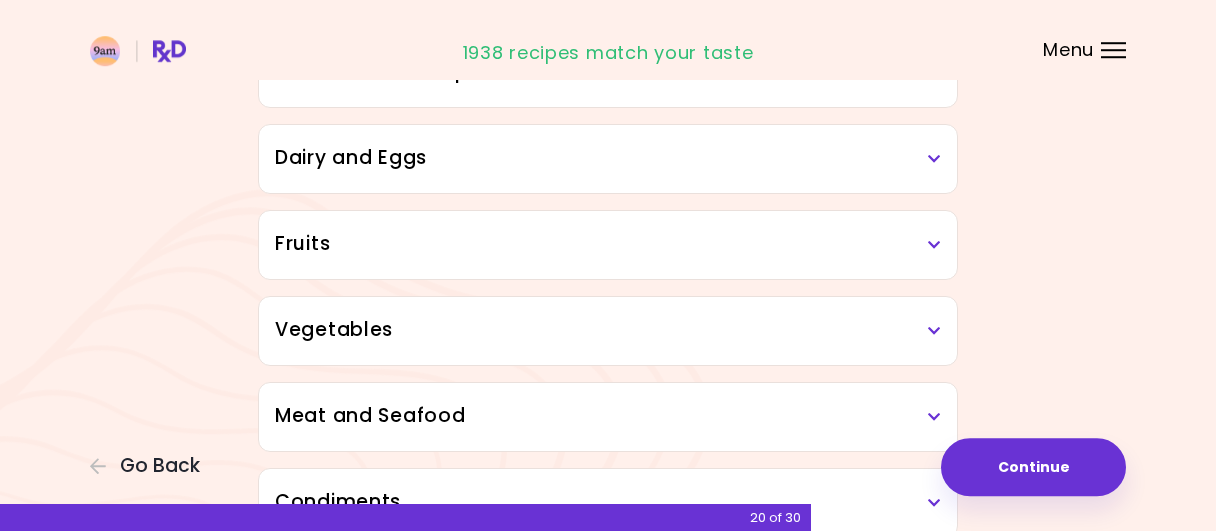 click on "Fruits" at bounding box center (608, 244) 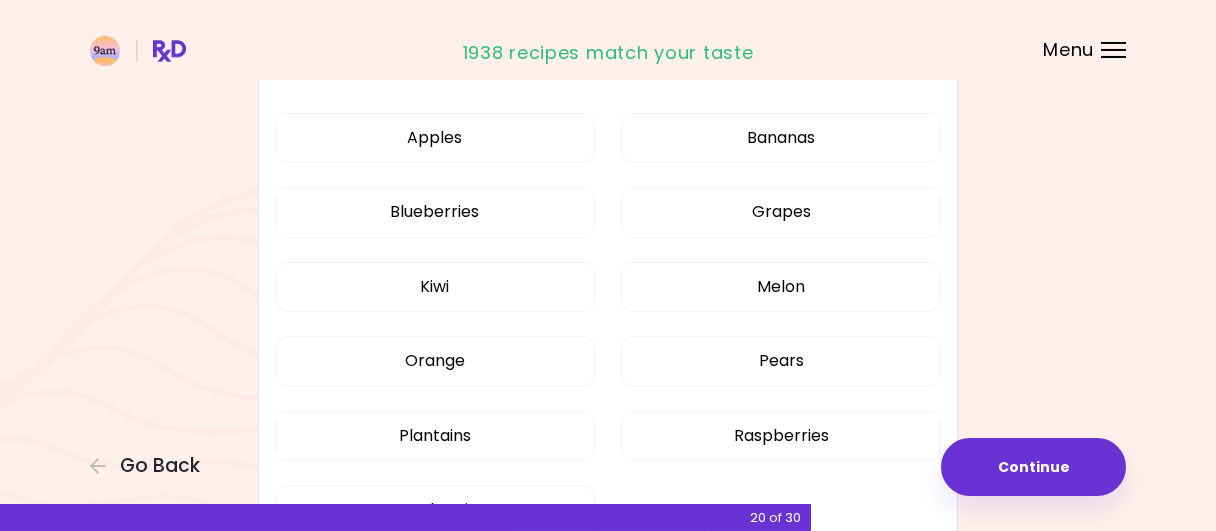 scroll, scrollTop: 369, scrollLeft: 0, axis: vertical 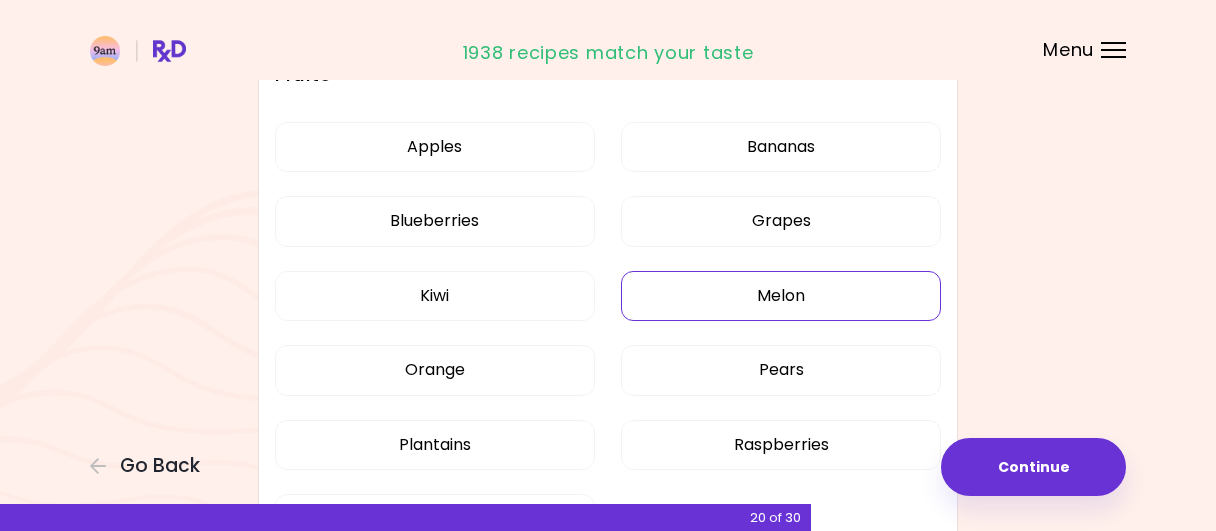 click on "Melon" at bounding box center [781, 296] 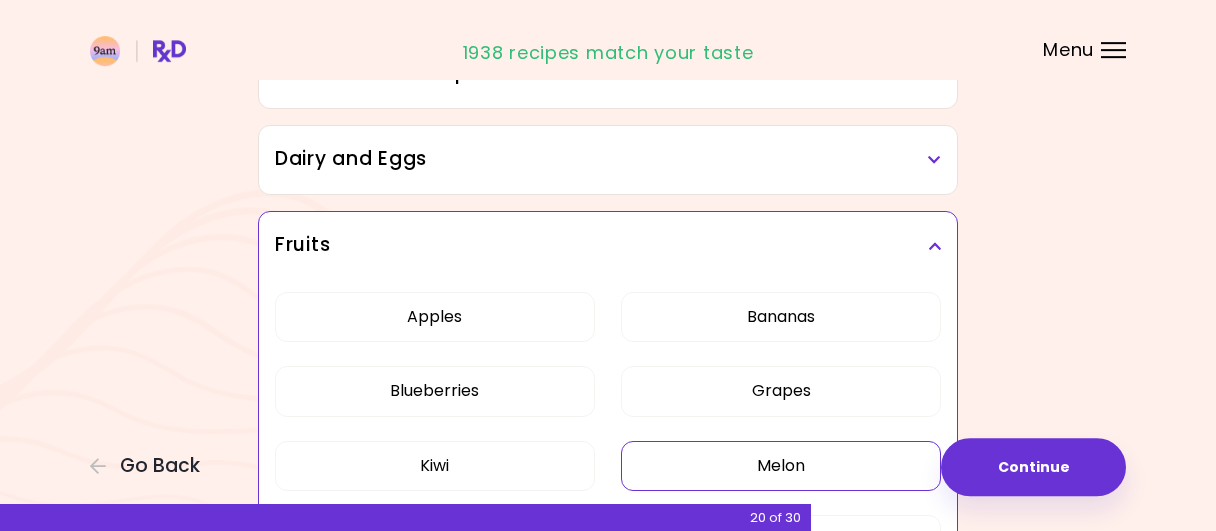 scroll, scrollTop: 200, scrollLeft: 0, axis: vertical 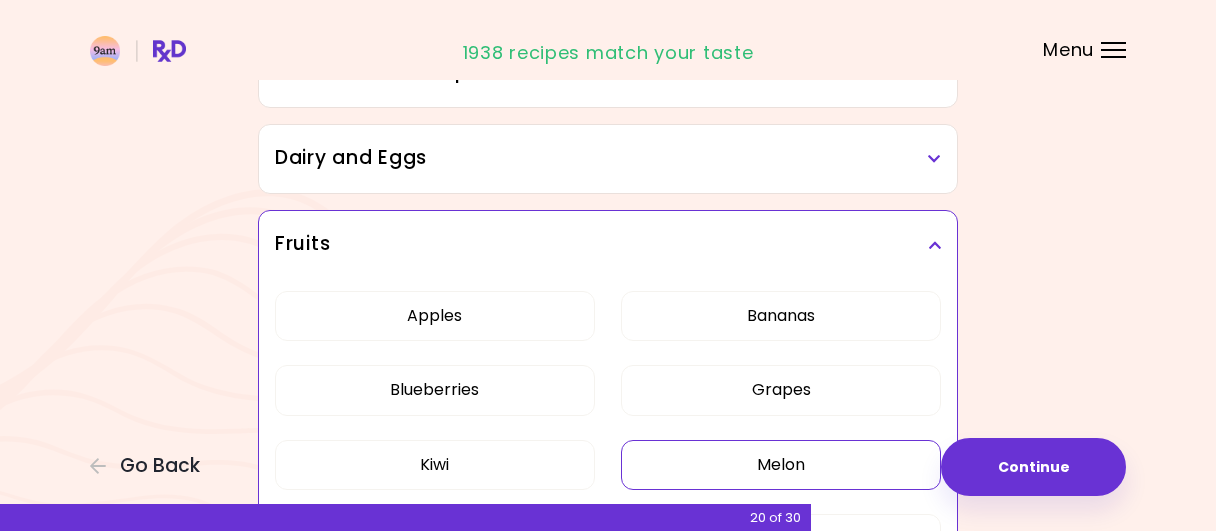 click on "Dairy and Eggs" at bounding box center (608, 158) 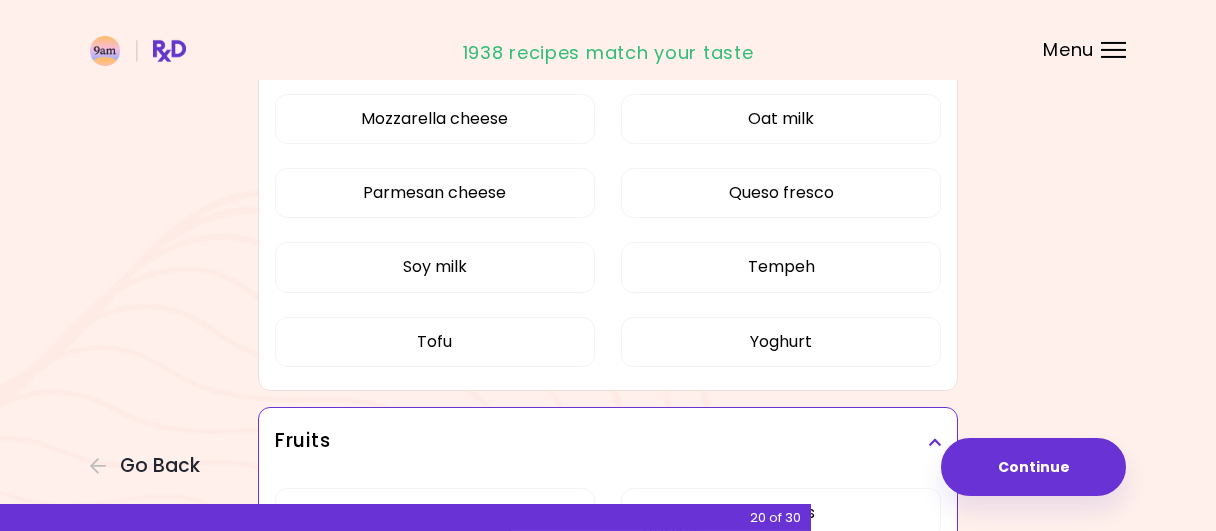scroll, scrollTop: 612, scrollLeft: 0, axis: vertical 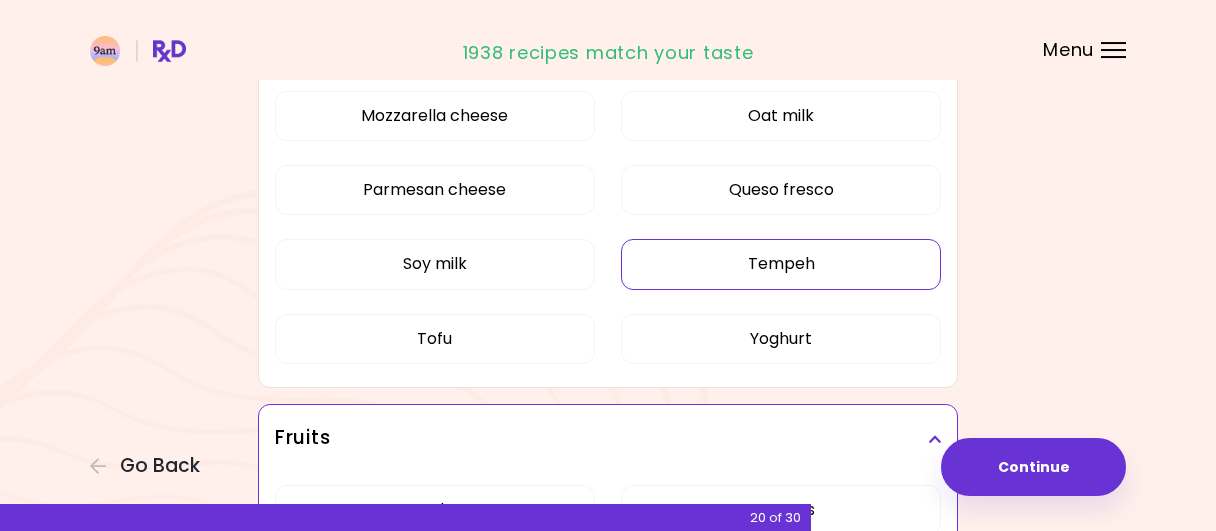 click on "Tempeh" at bounding box center (781, 264) 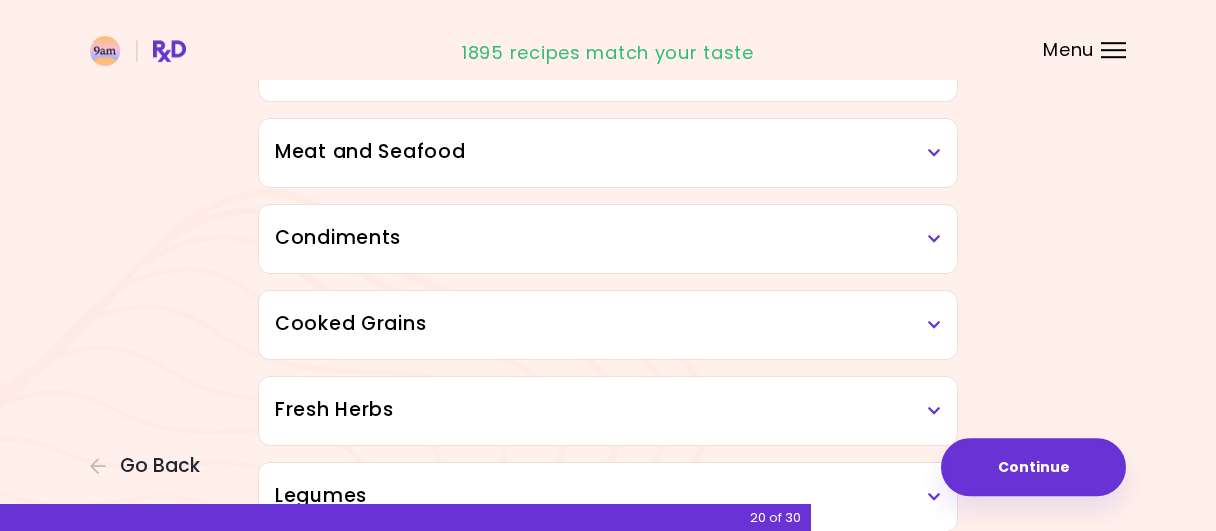 scroll, scrollTop: 1532, scrollLeft: 0, axis: vertical 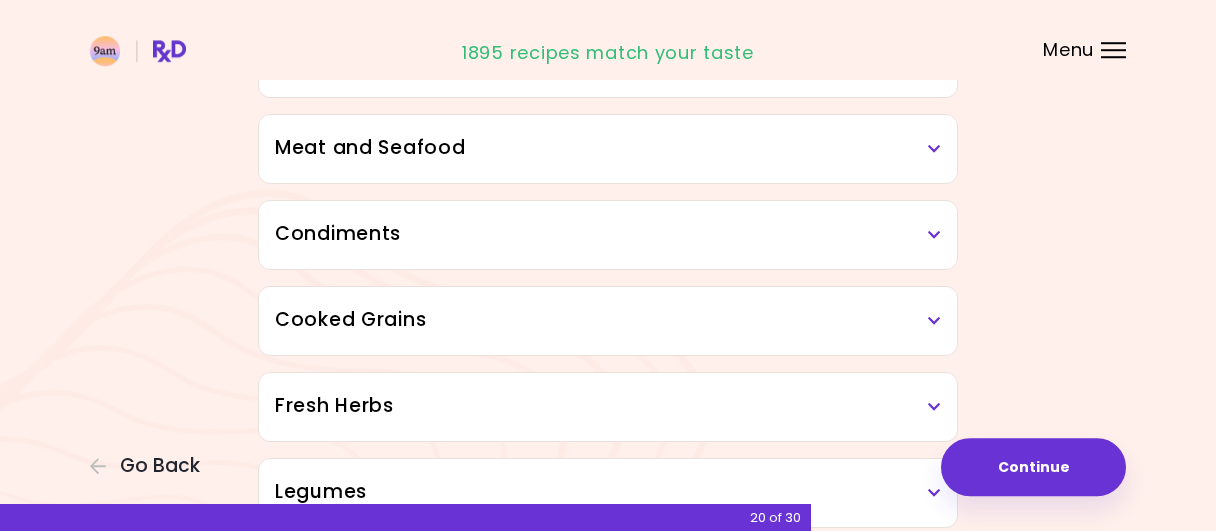 click on "Meat and Seafood" at bounding box center (608, 148) 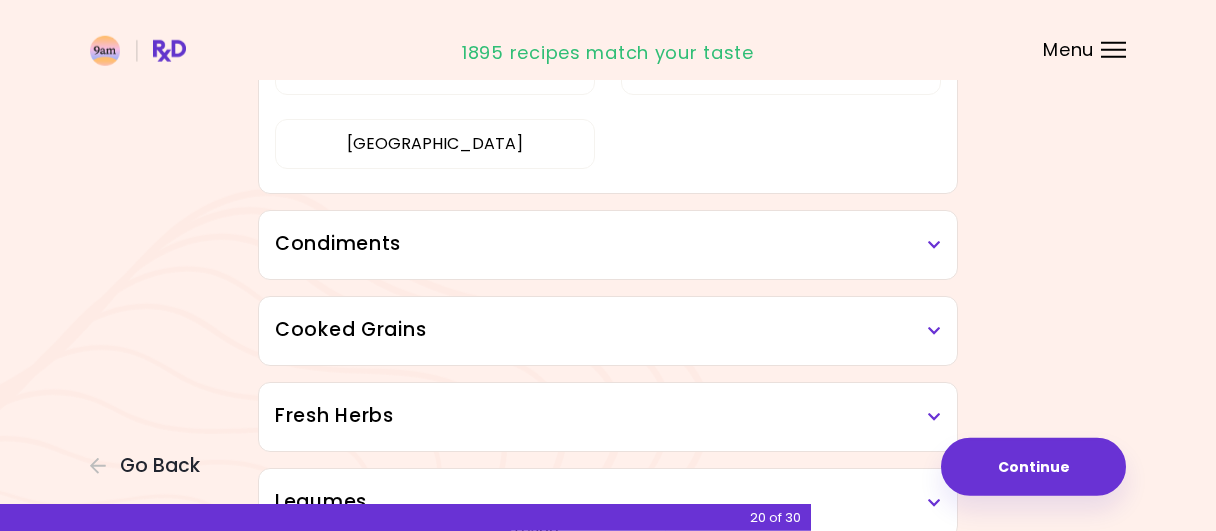 scroll, scrollTop: 1998, scrollLeft: 0, axis: vertical 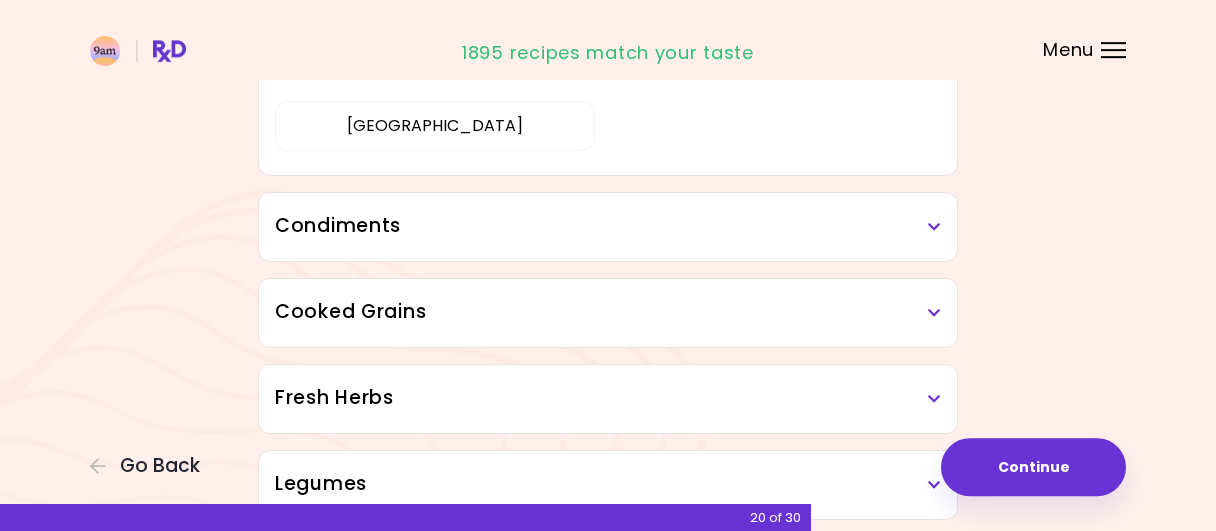 click on "Condiments" at bounding box center [608, 226] 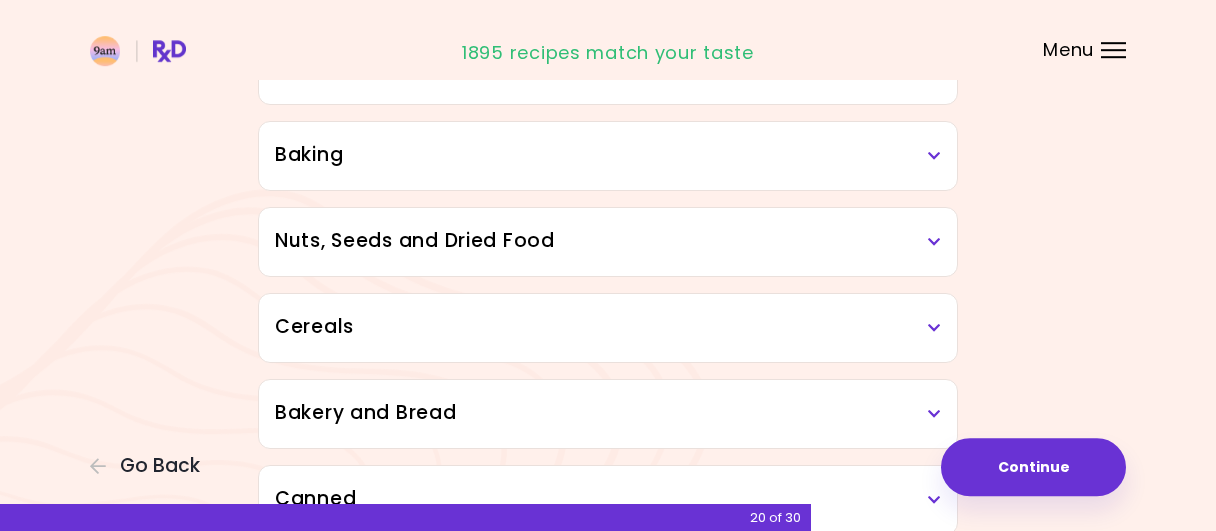 scroll, scrollTop: 2954, scrollLeft: 0, axis: vertical 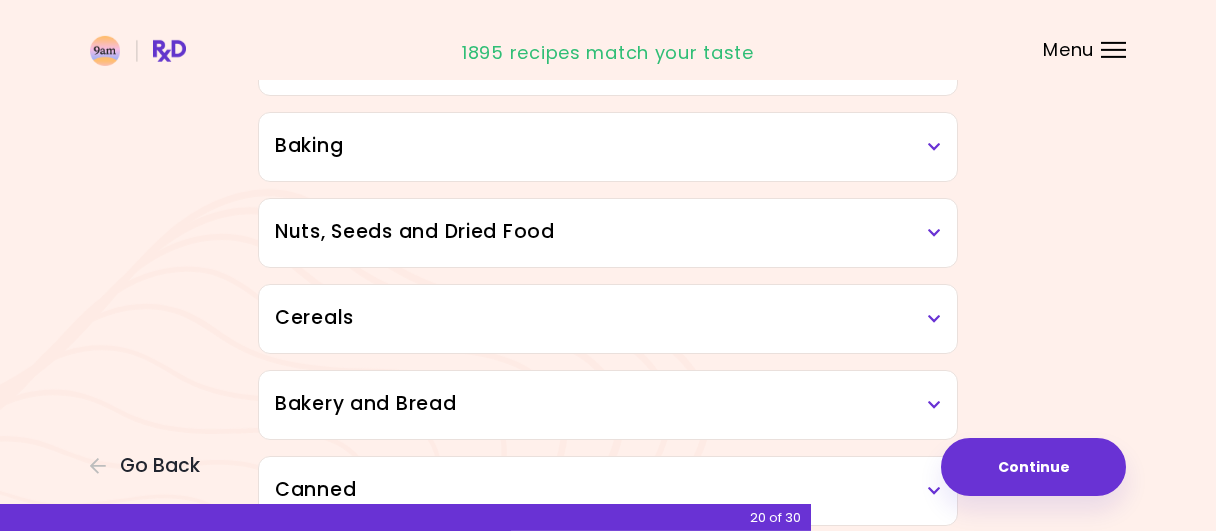 click on "Baking" at bounding box center [608, 146] 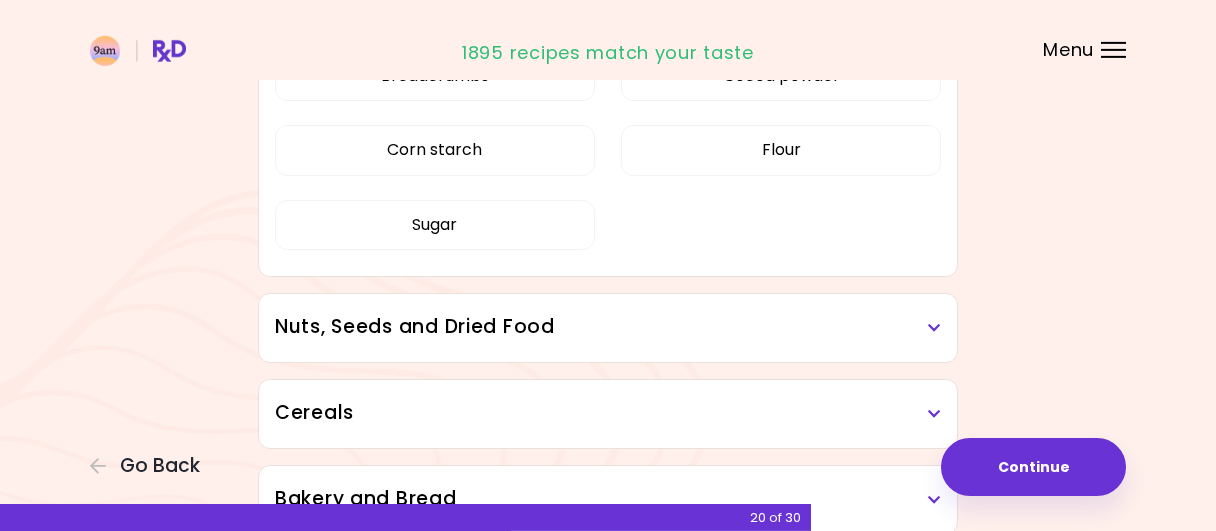 click on "Nuts, Seeds and Dried Food" at bounding box center (608, 327) 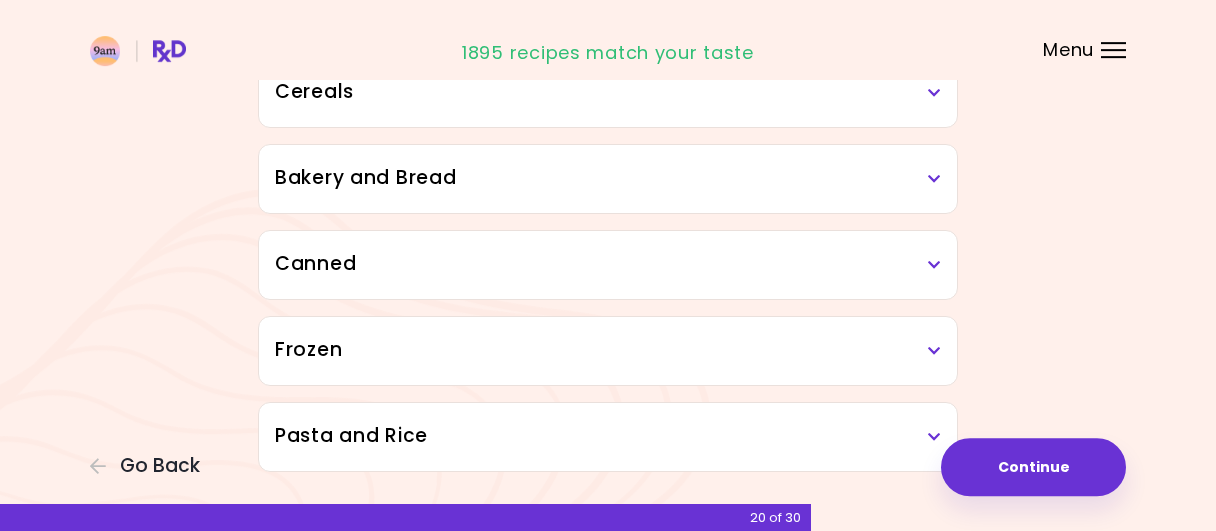 scroll, scrollTop: 3810, scrollLeft: 0, axis: vertical 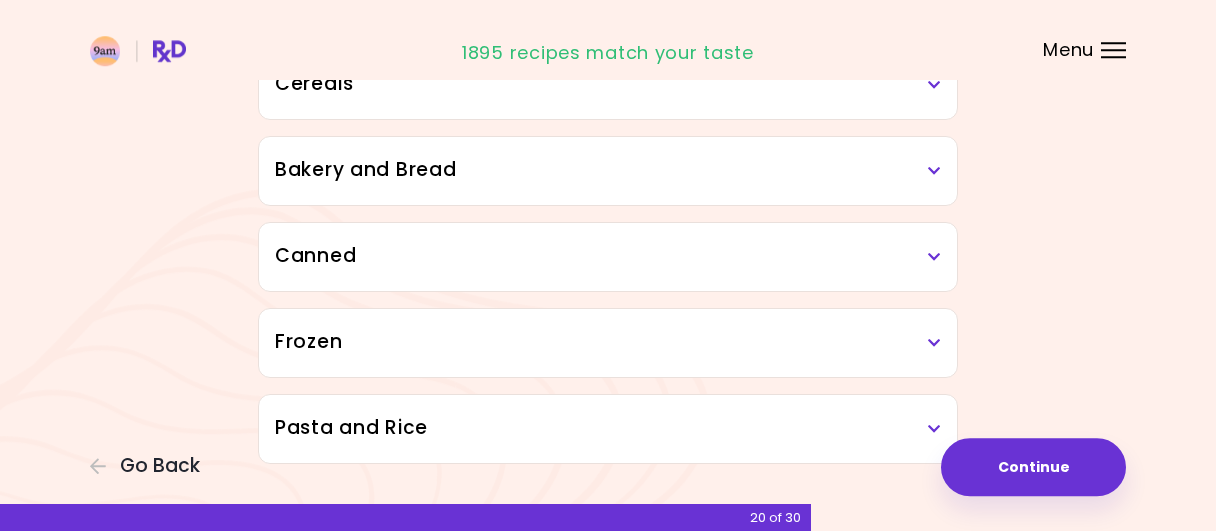 click on "Canned" at bounding box center [608, 256] 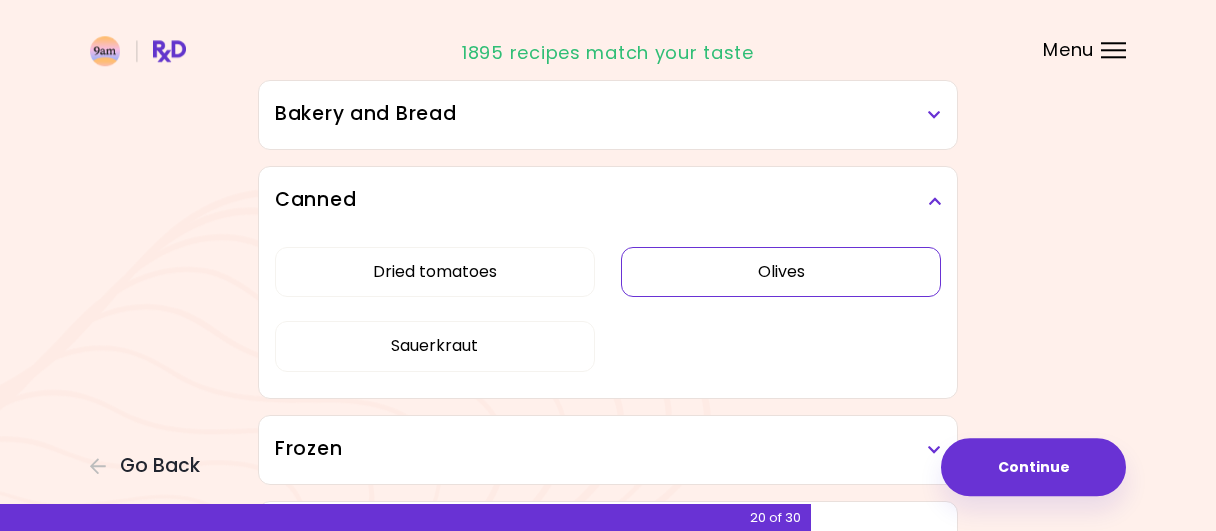 scroll, scrollTop: 3867, scrollLeft: 0, axis: vertical 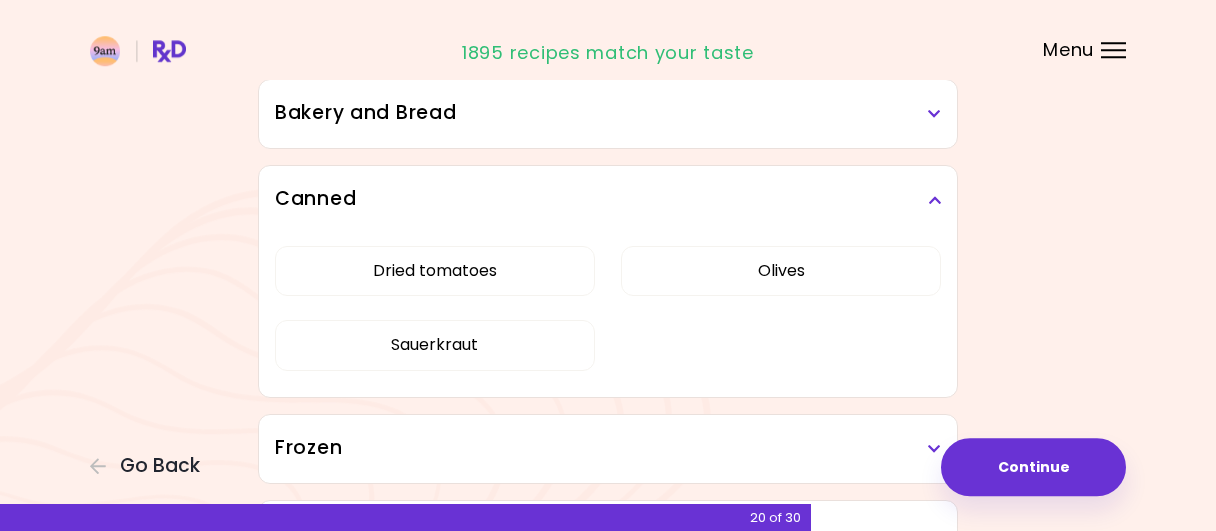 click on "Frozen" at bounding box center (608, 448) 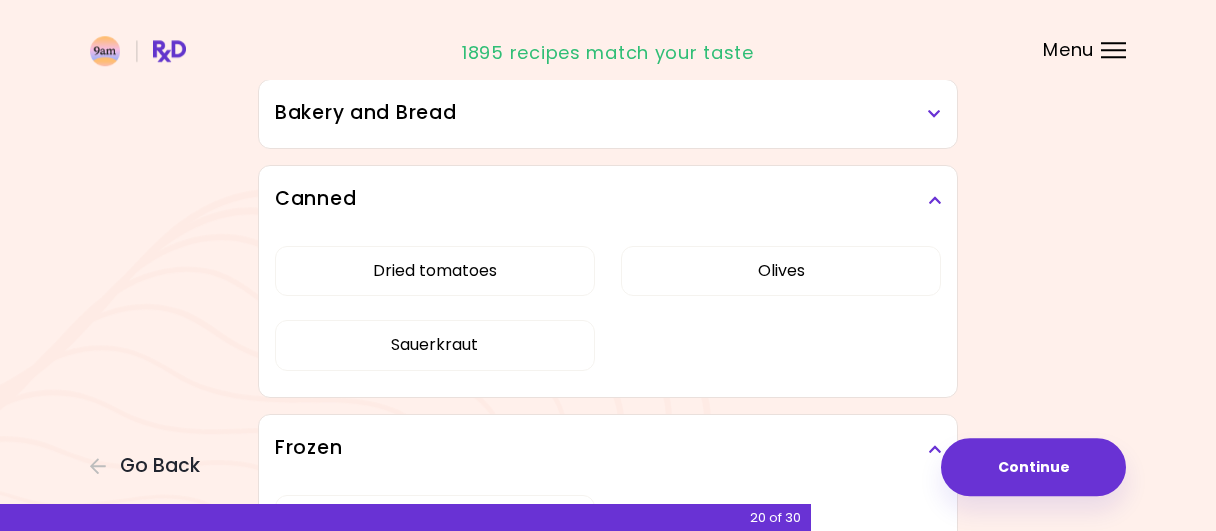 scroll, scrollTop: 4095, scrollLeft: 0, axis: vertical 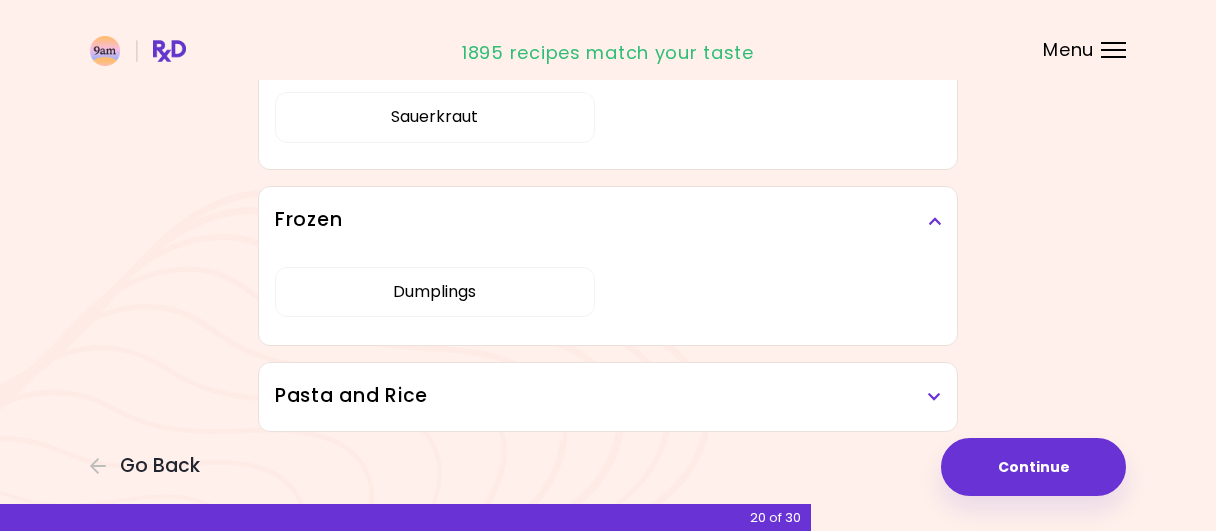 click on "Pasta and Rice" at bounding box center [608, 396] 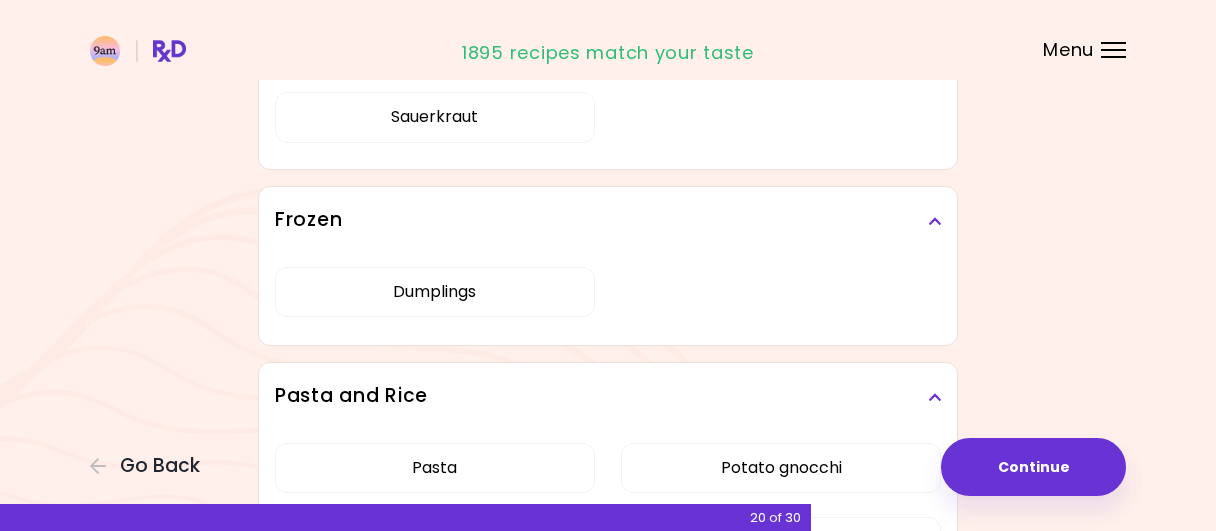 scroll, scrollTop: 4258, scrollLeft: 0, axis: vertical 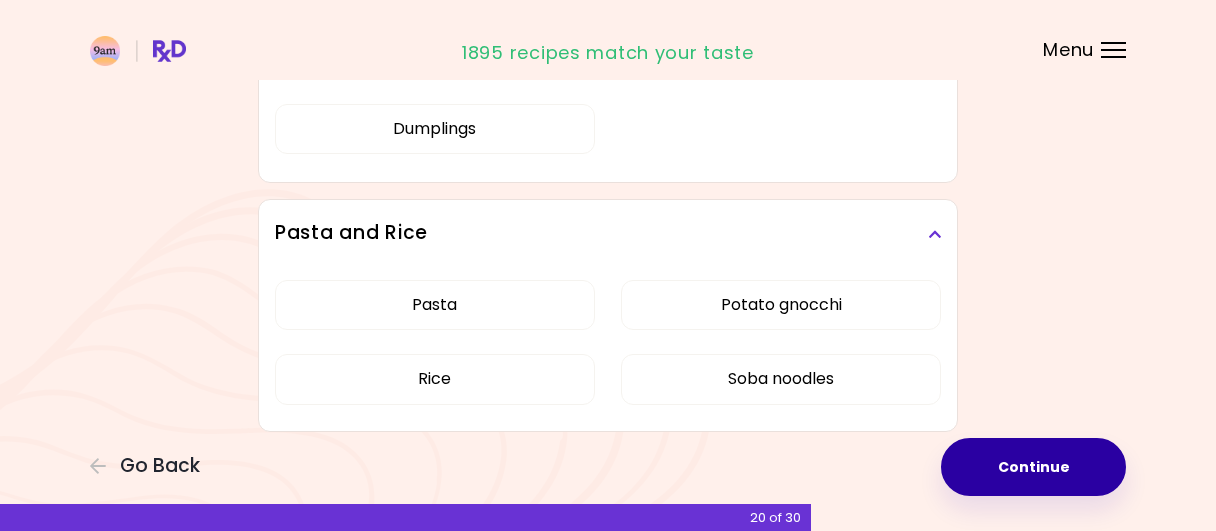 click on "Continue" at bounding box center (1033, 467) 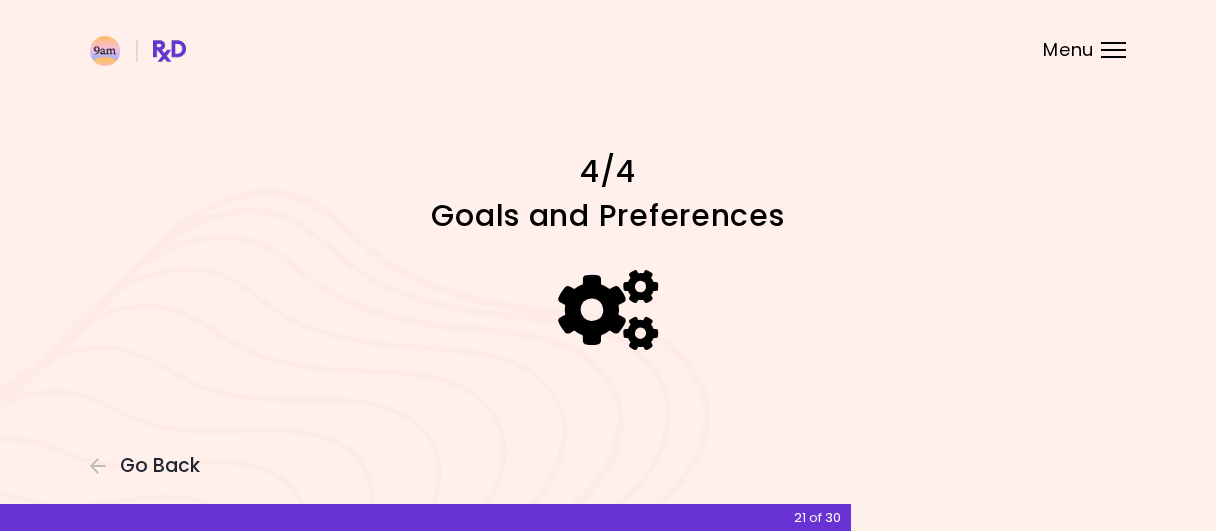 scroll, scrollTop: 0, scrollLeft: 0, axis: both 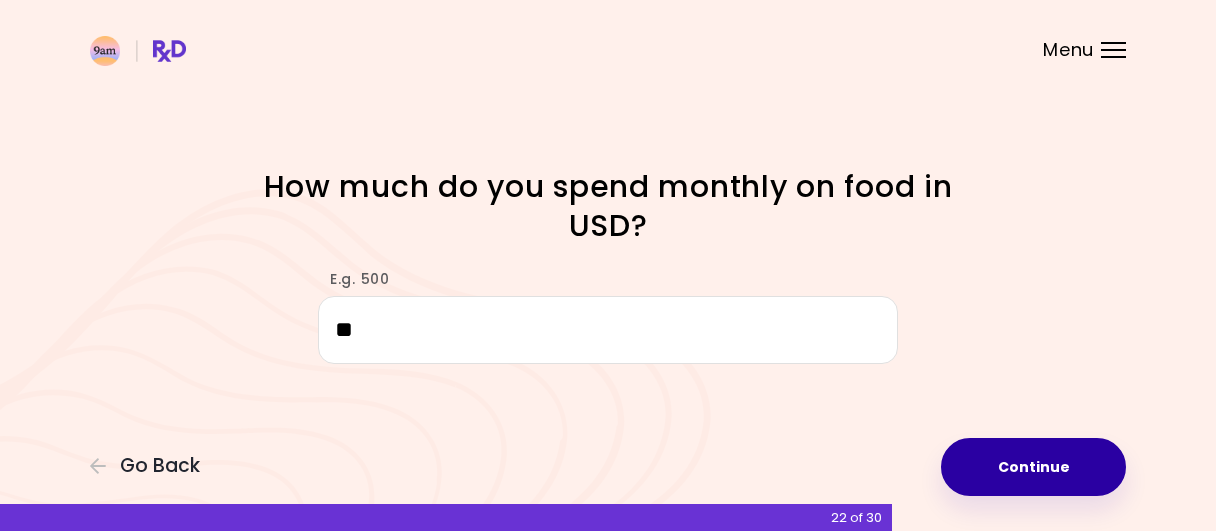 type on "*" 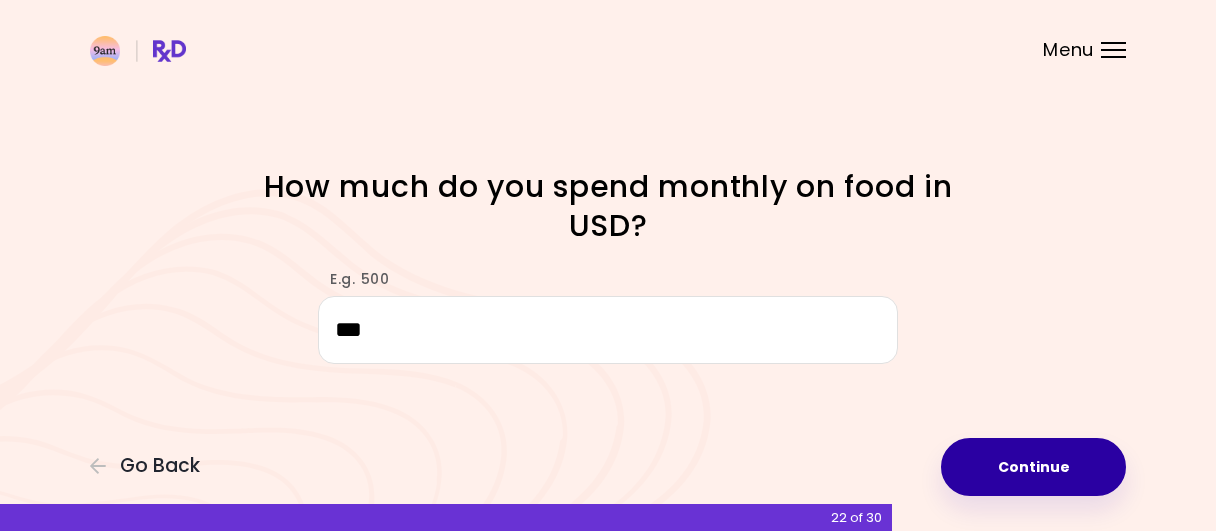 type on "***" 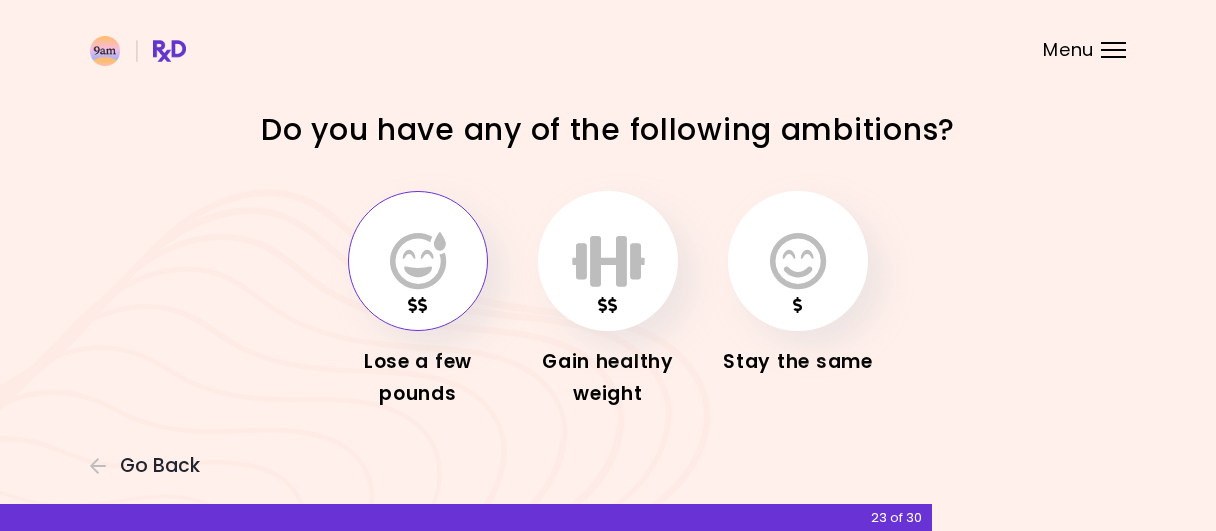 click at bounding box center (418, 261) 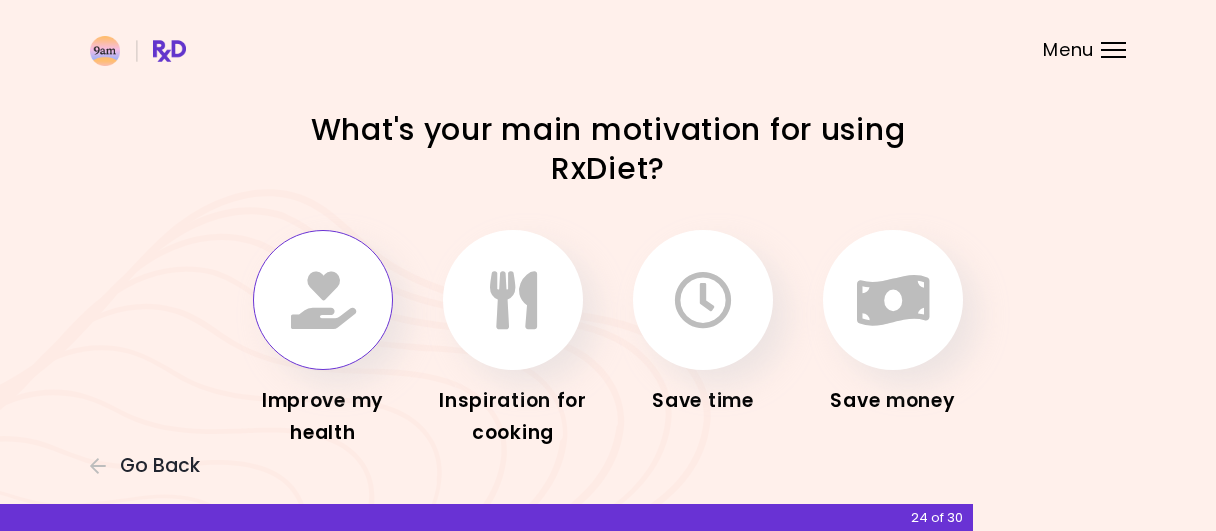 click at bounding box center [323, 300] 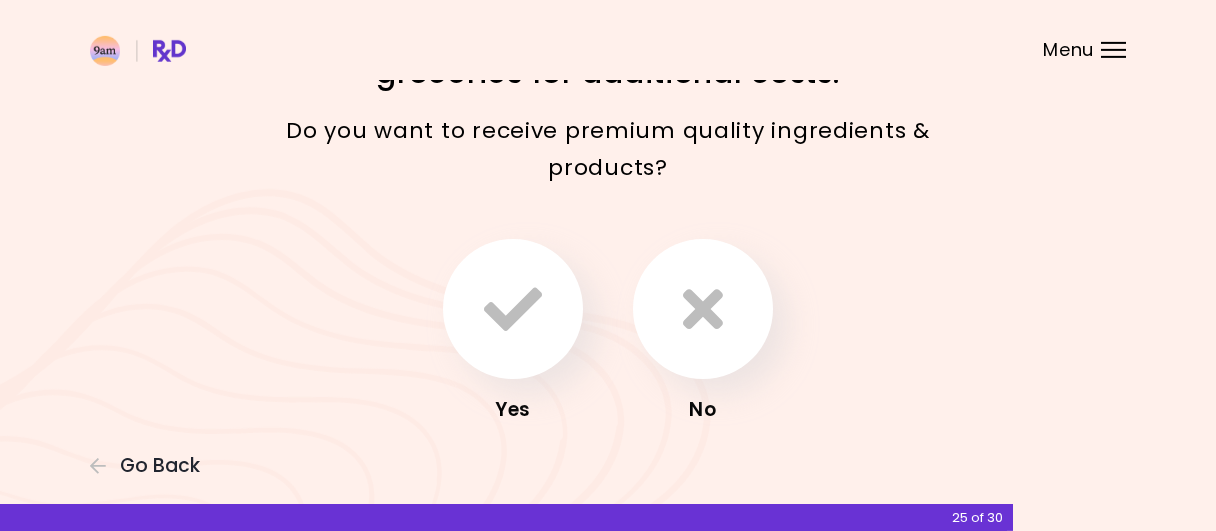 scroll, scrollTop: 98, scrollLeft: 0, axis: vertical 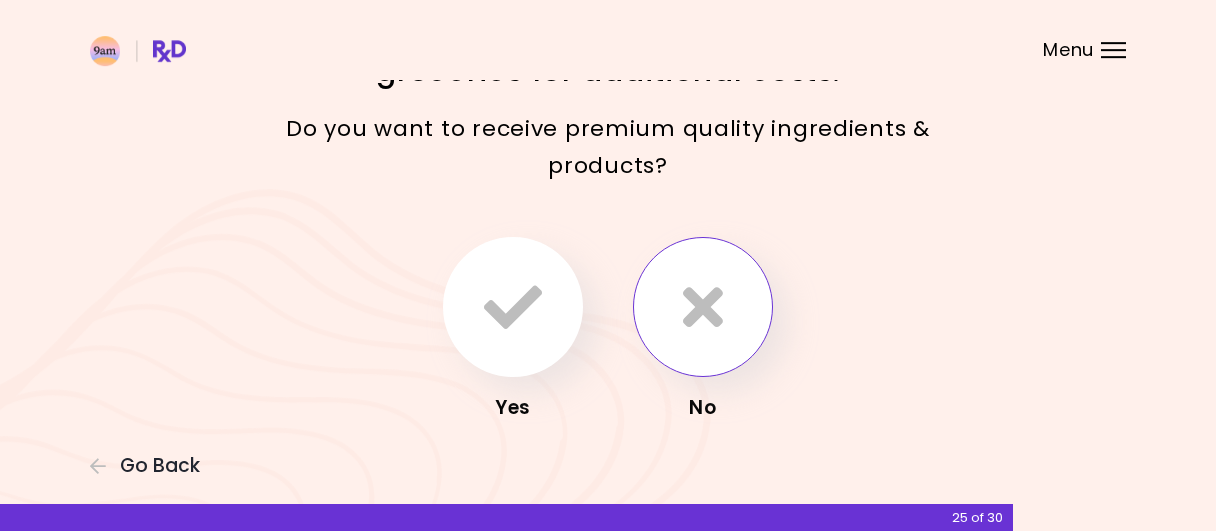 click at bounding box center (703, 307) 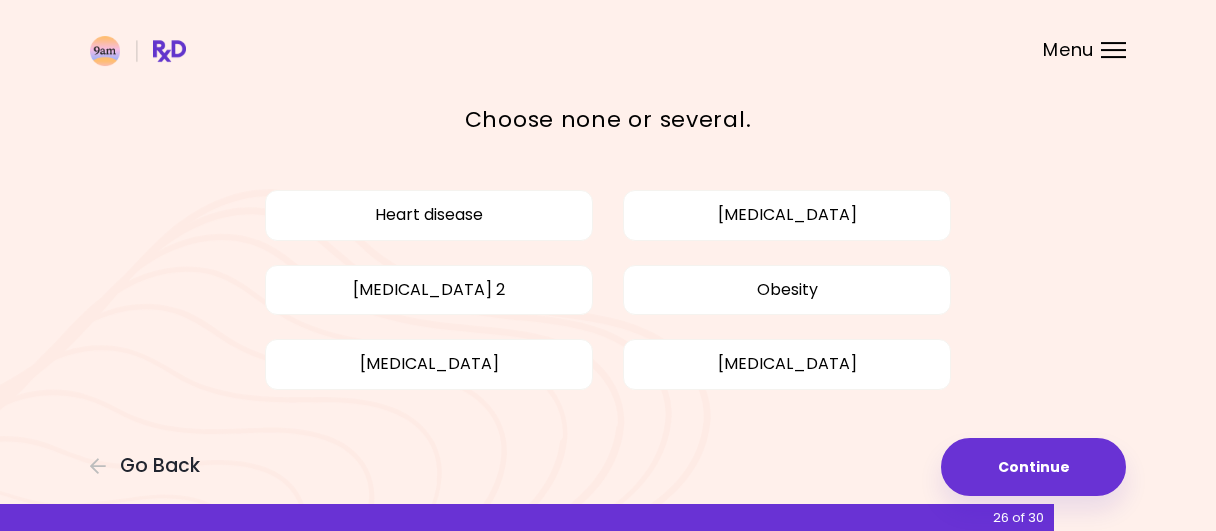 scroll, scrollTop: 71, scrollLeft: 0, axis: vertical 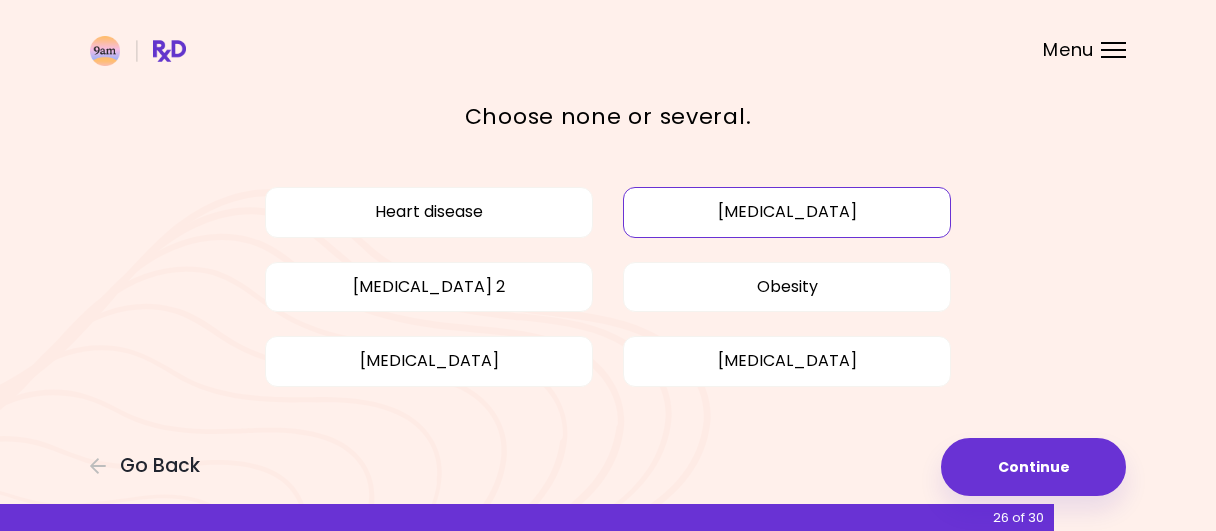 click on "[MEDICAL_DATA]" at bounding box center (787, 212) 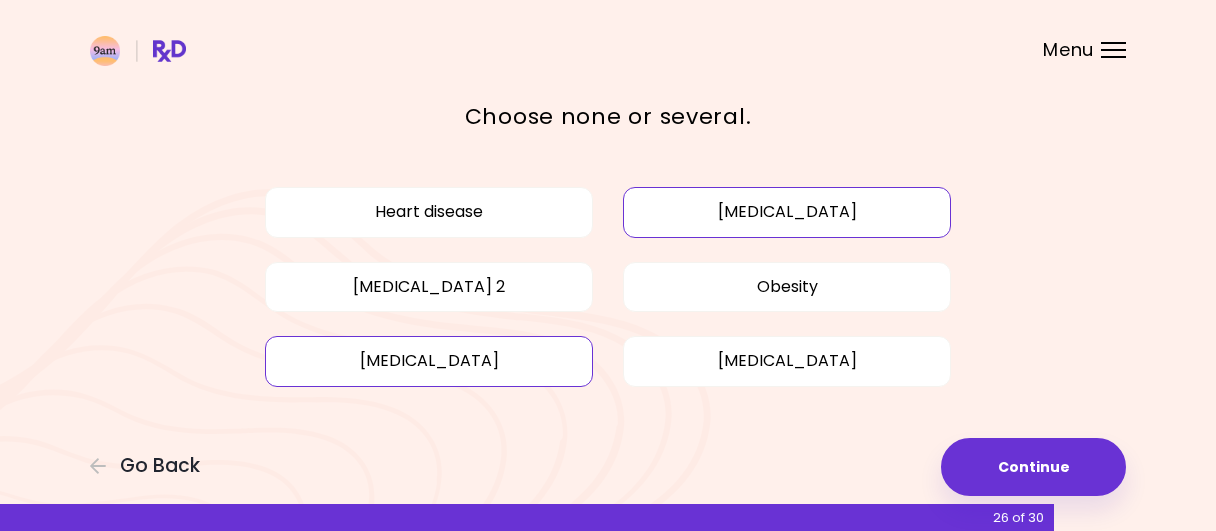 click on "[MEDICAL_DATA]" at bounding box center [429, 361] 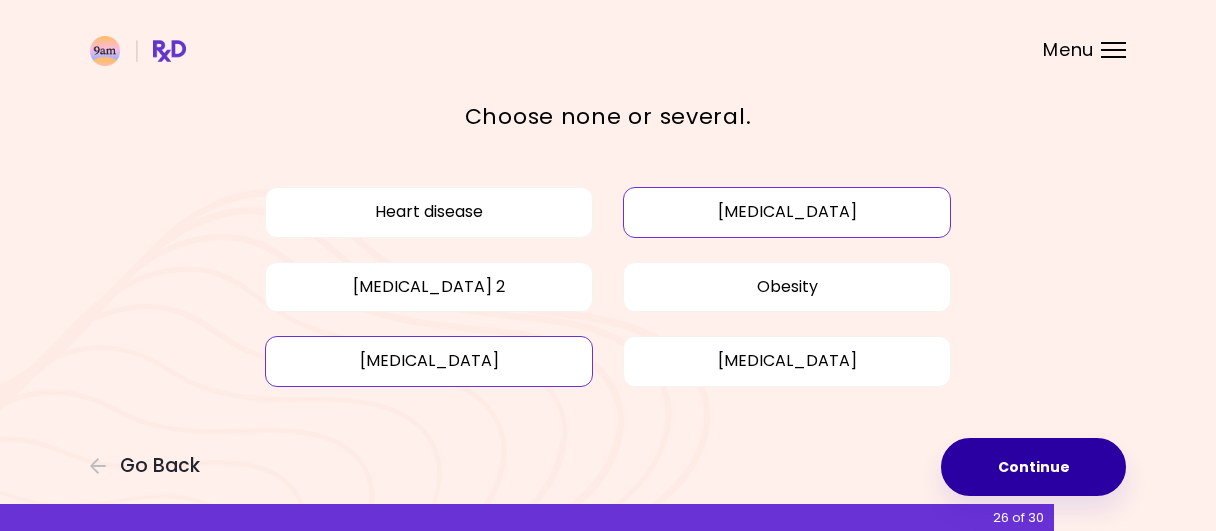 click on "Continue" at bounding box center (1033, 467) 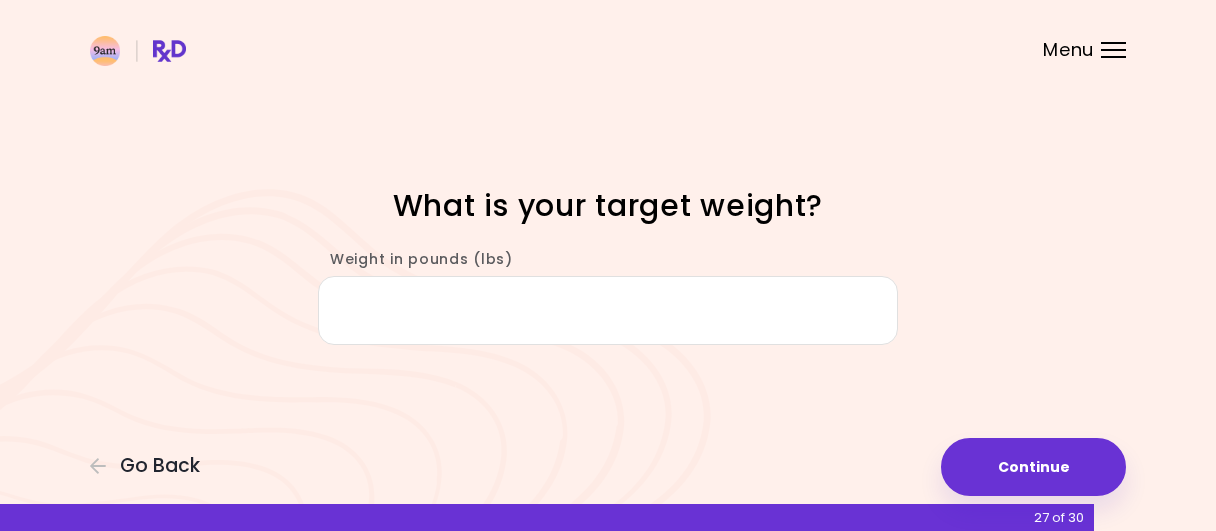 click on "Weight in pounds (lbs)" at bounding box center [608, 310] 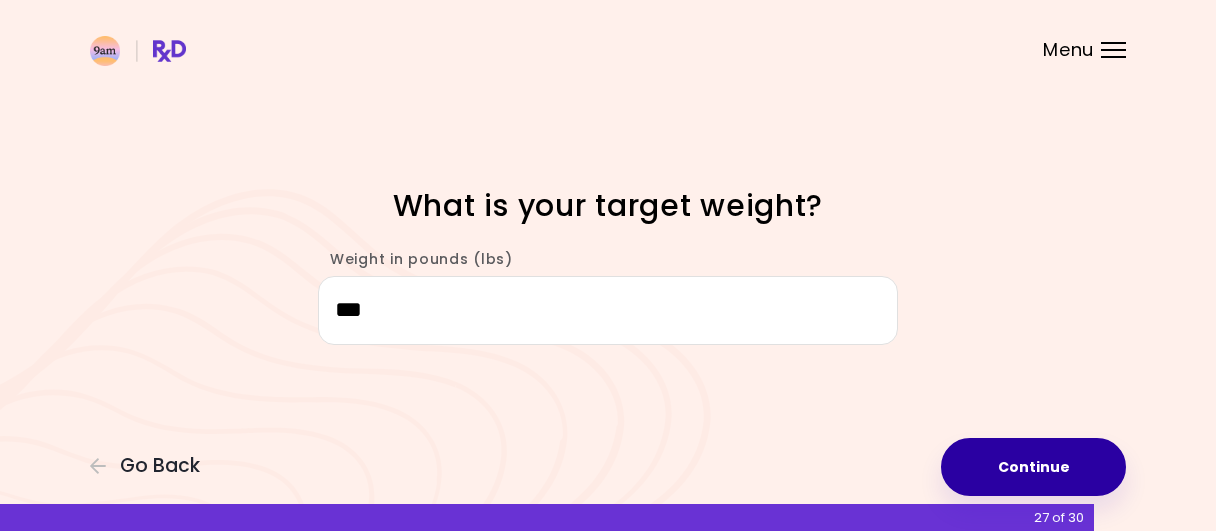 type on "***" 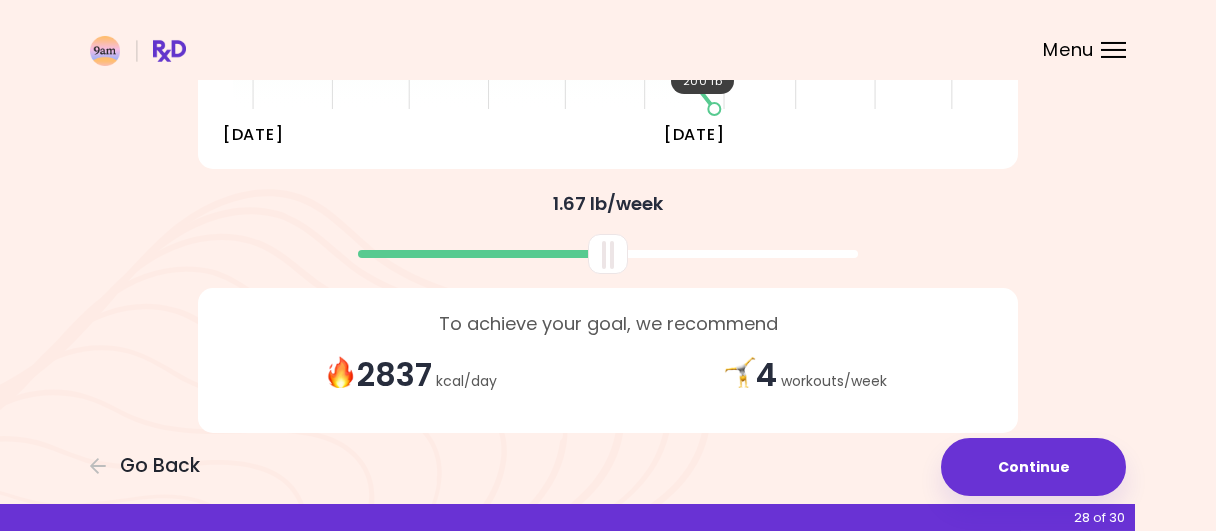 scroll, scrollTop: 486, scrollLeft: 0, axis: vertical 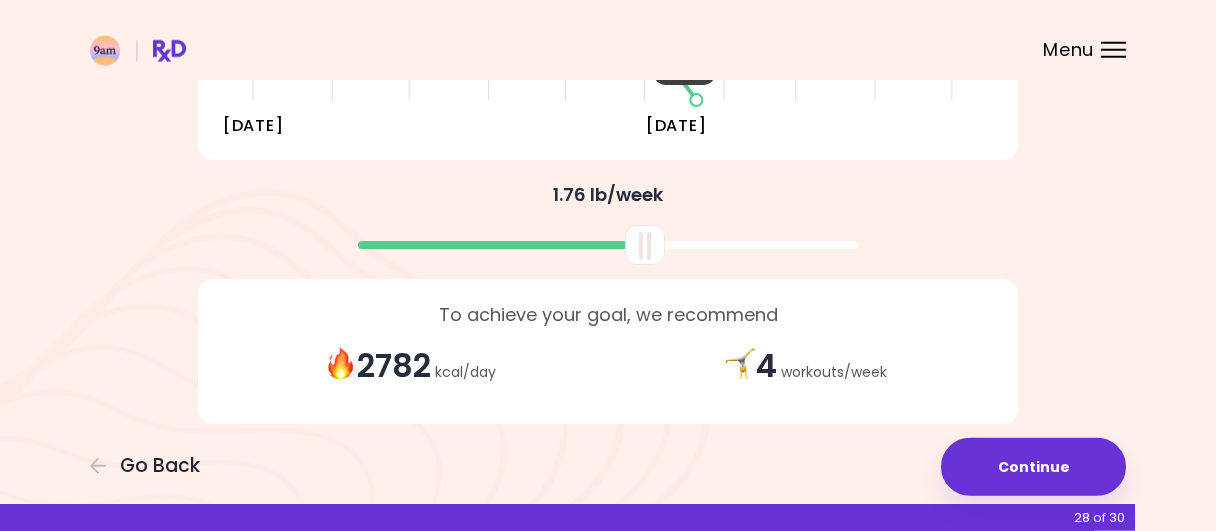 drag, startPoint x: 609, startPoint y: 259, endPoint x: 647, endPoint y: 269, distance: 39.293766 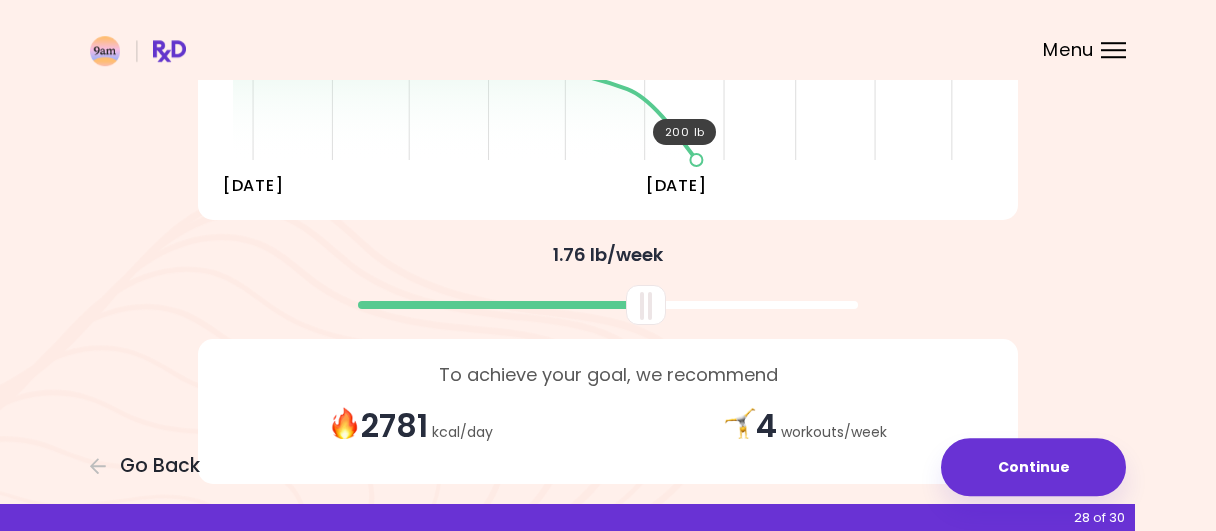 scroll, scrollTop: 428, scrollLeft: 0, axis: vertical 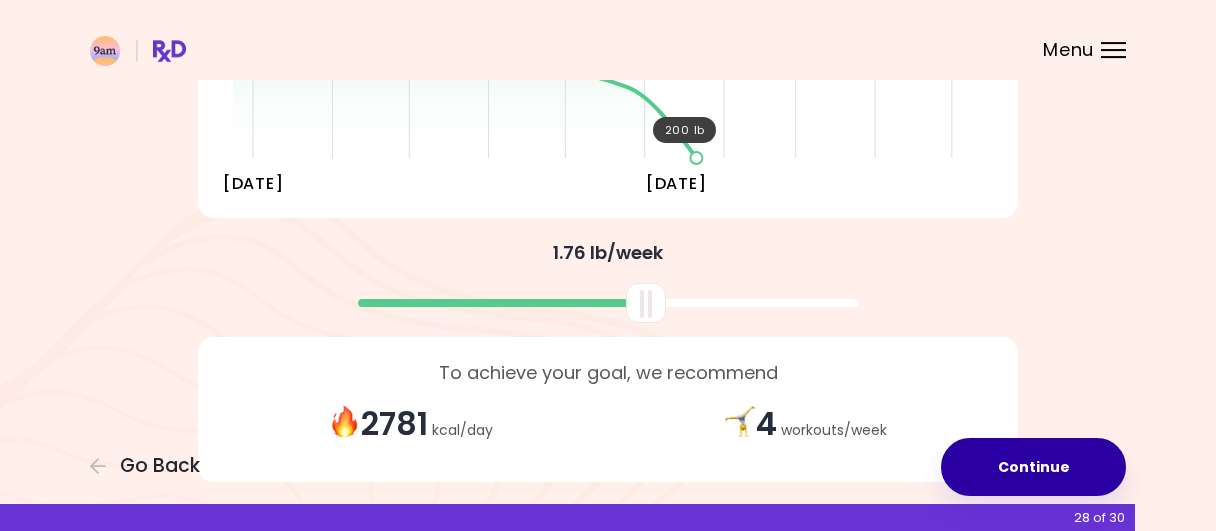 click on "Continue" at bounding box center [1033, 467] 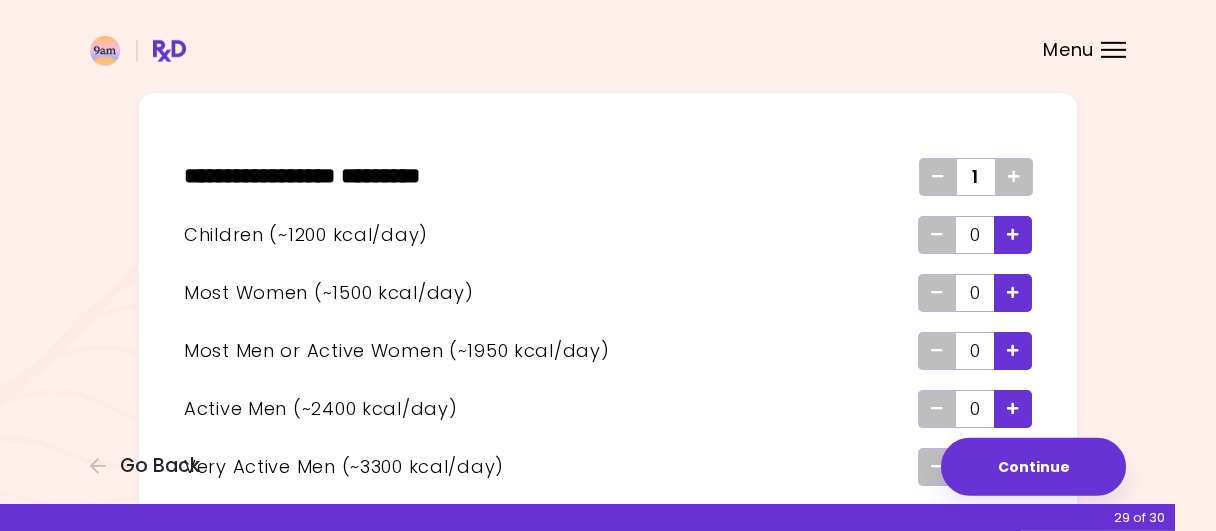 scroll, scrollTop: 83, scrollLeft: 0, axis: vertical 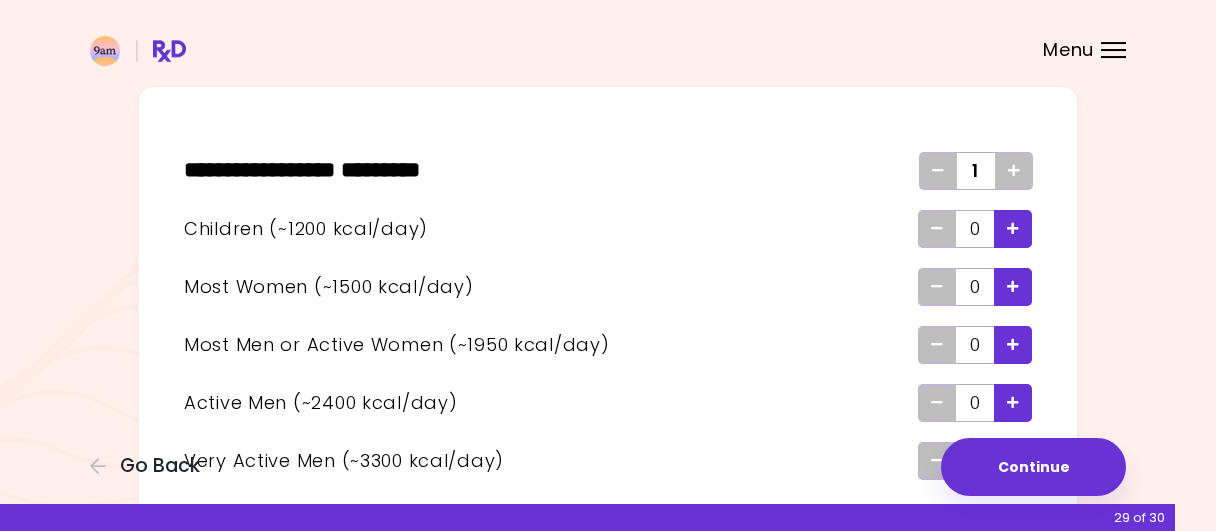 click at bounding box center (1013, 229) 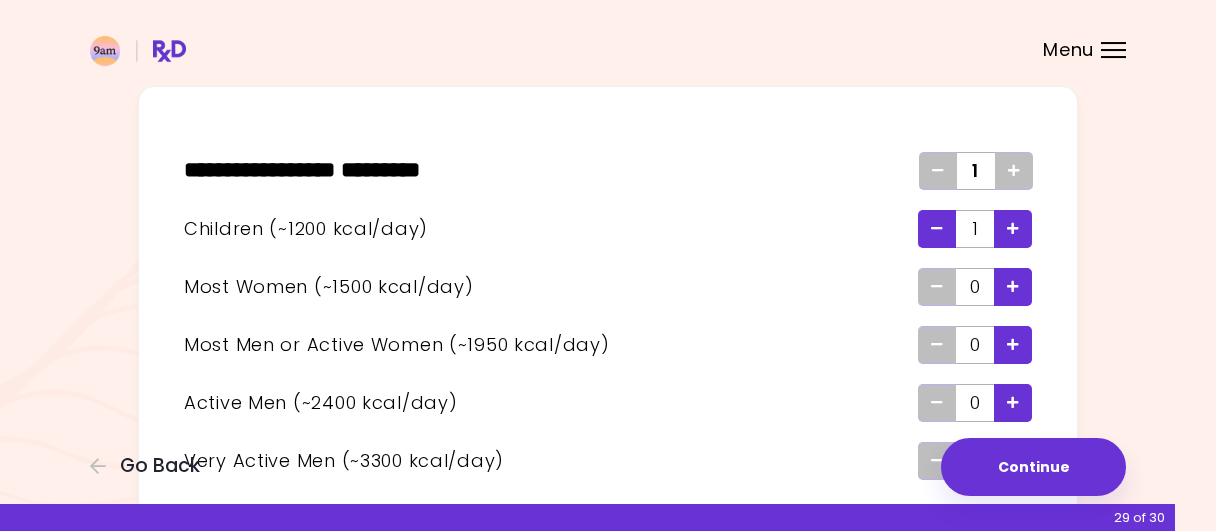 click at bounding box center [1013, 287] 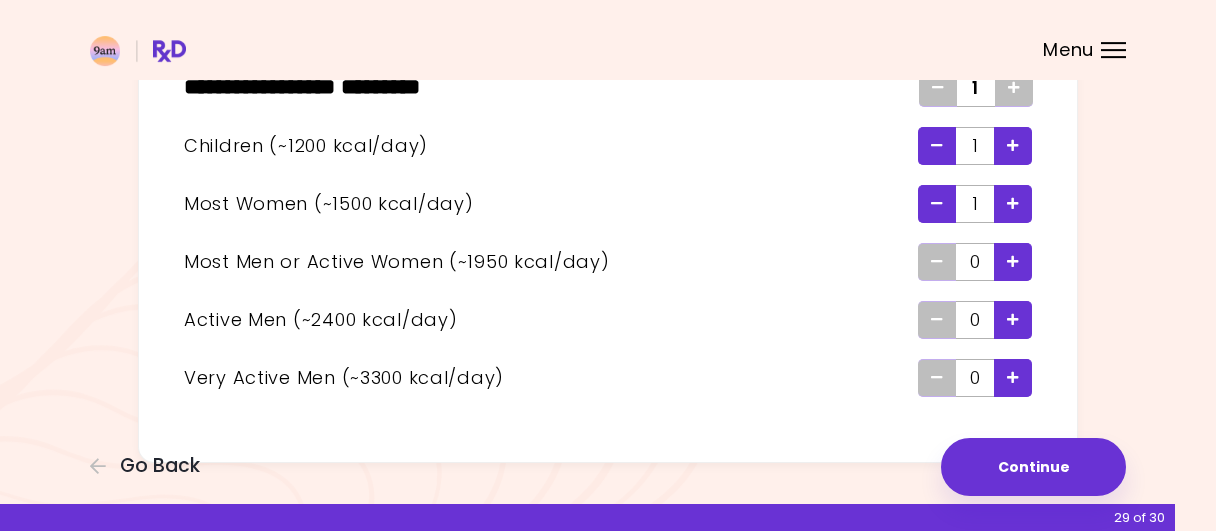 scroll, scrollTop: 164, scrollLeft: 0, axis: vertical 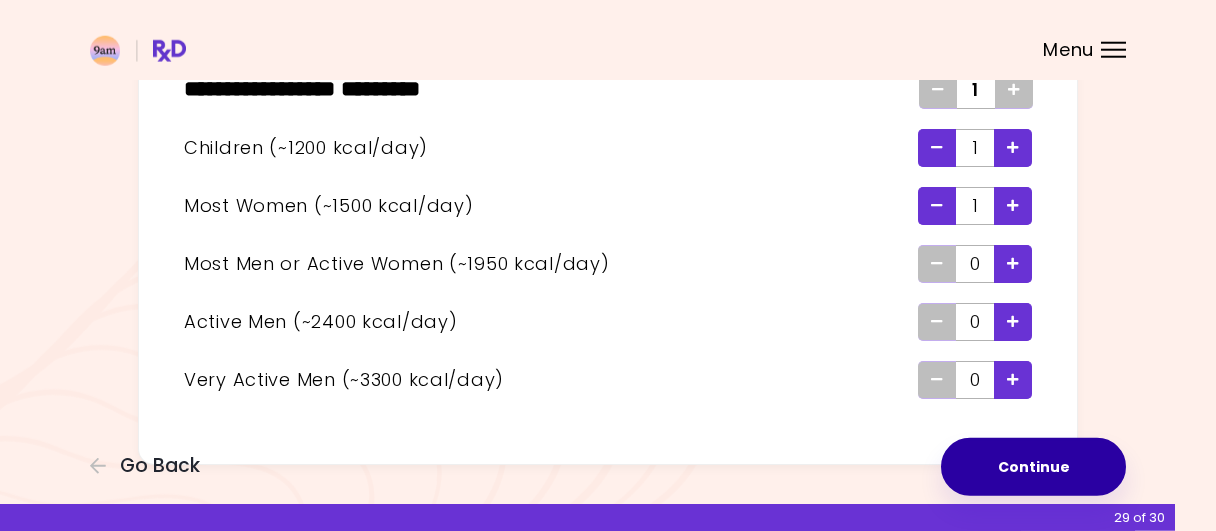 click on "Continue" at bounding box center (1033, 467) 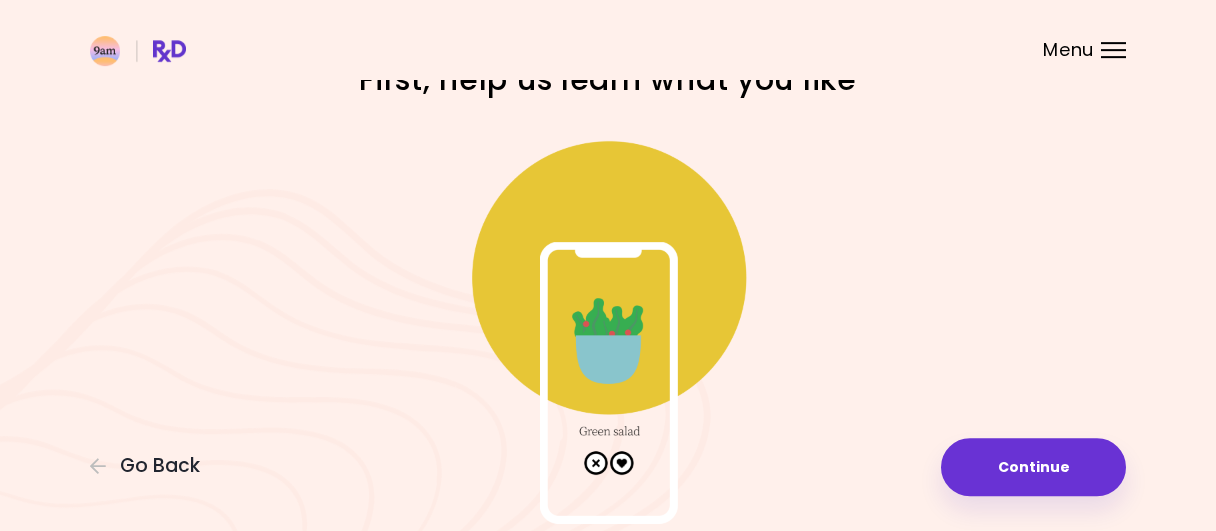 scroll, scrollTop: 45, scrollLeft: 0, axis: vertical 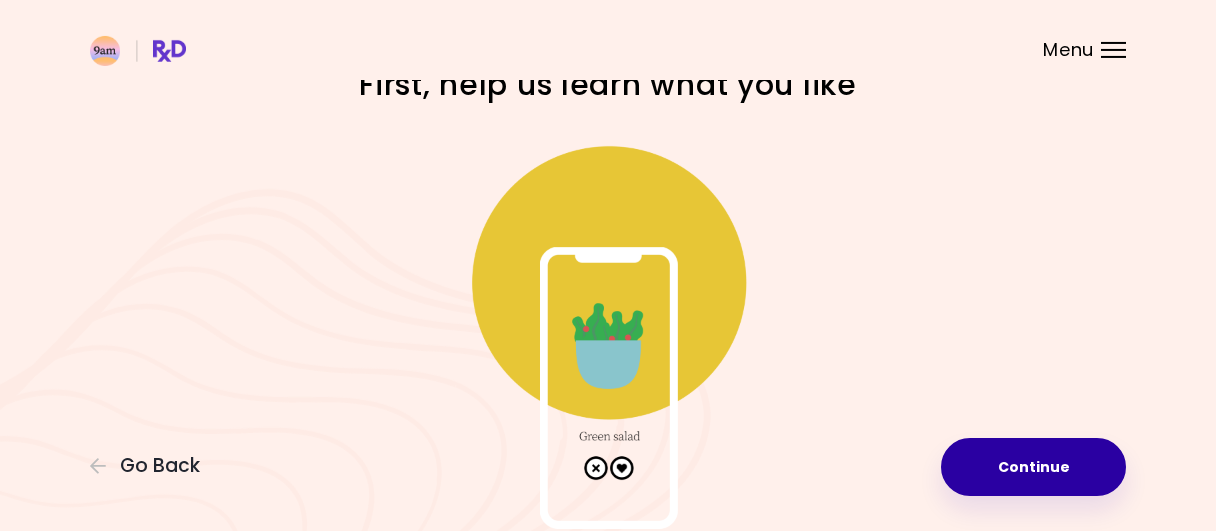 click on "Continue" at bounding box center (1033, 467) 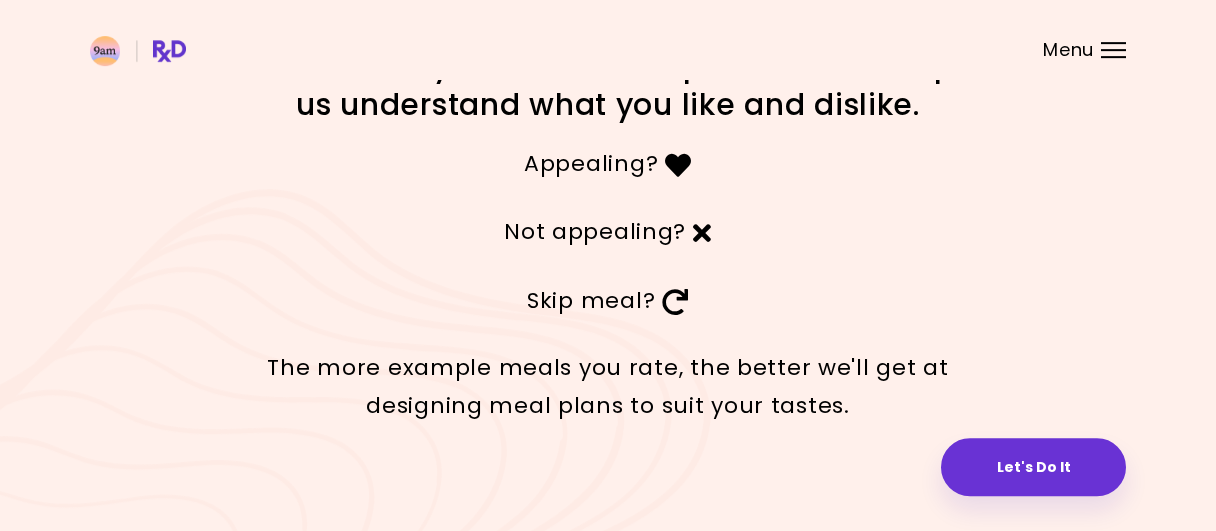 scroll, scrollTop: 82, scrollLeft: 0, axis: vertical 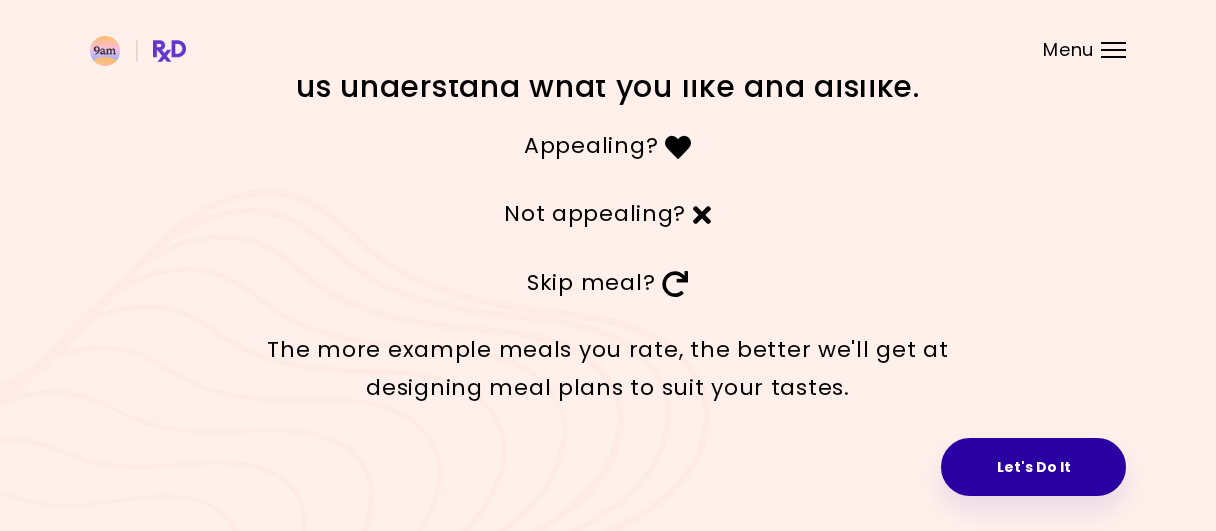 click on "Let's Do It" at bounding box center (1033, 467) 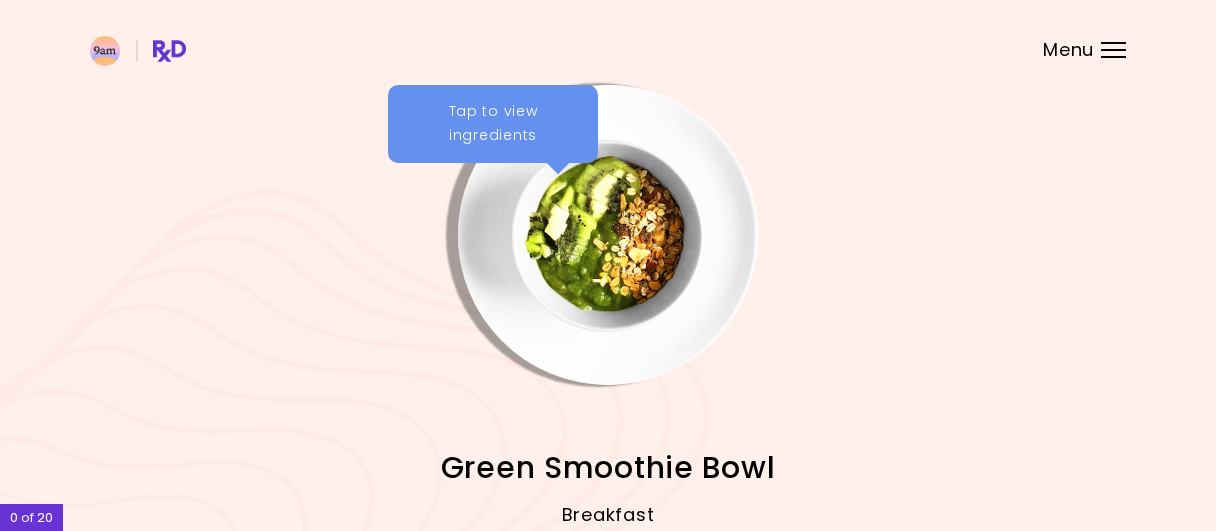 scroll, scrollTop: 207, scrollLeft: 0, axis: vertical 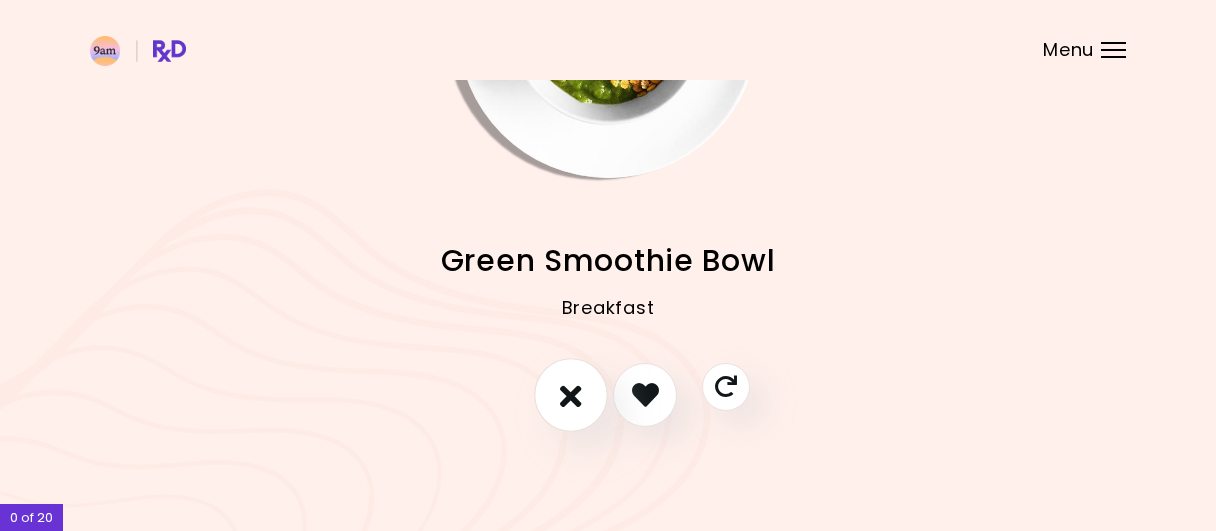 click at bounding box center [571, 394] 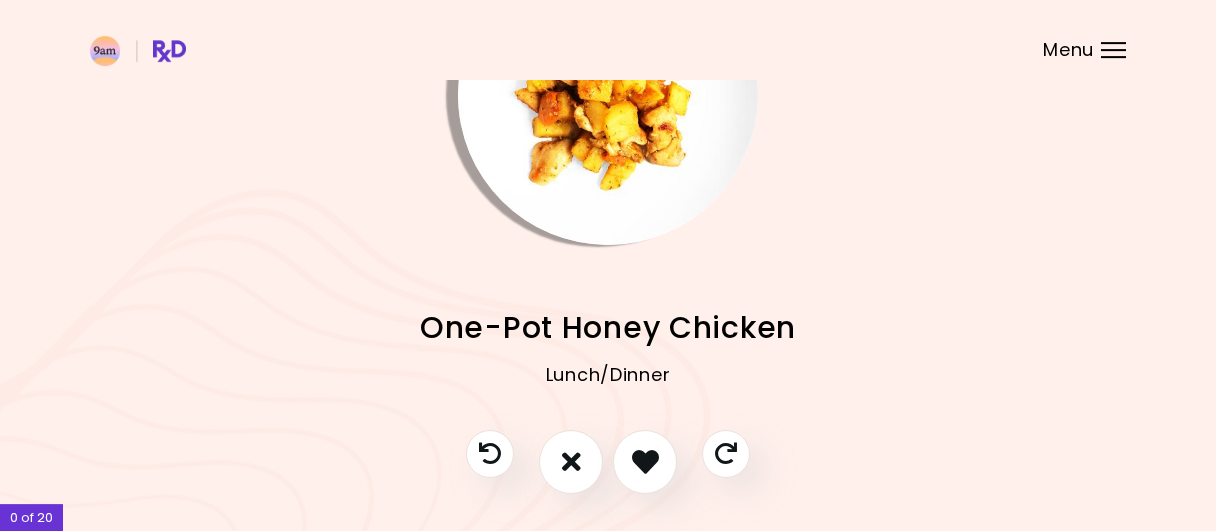 scroll, scrollTop: 141, scrollLeft: 0, axis: vertical 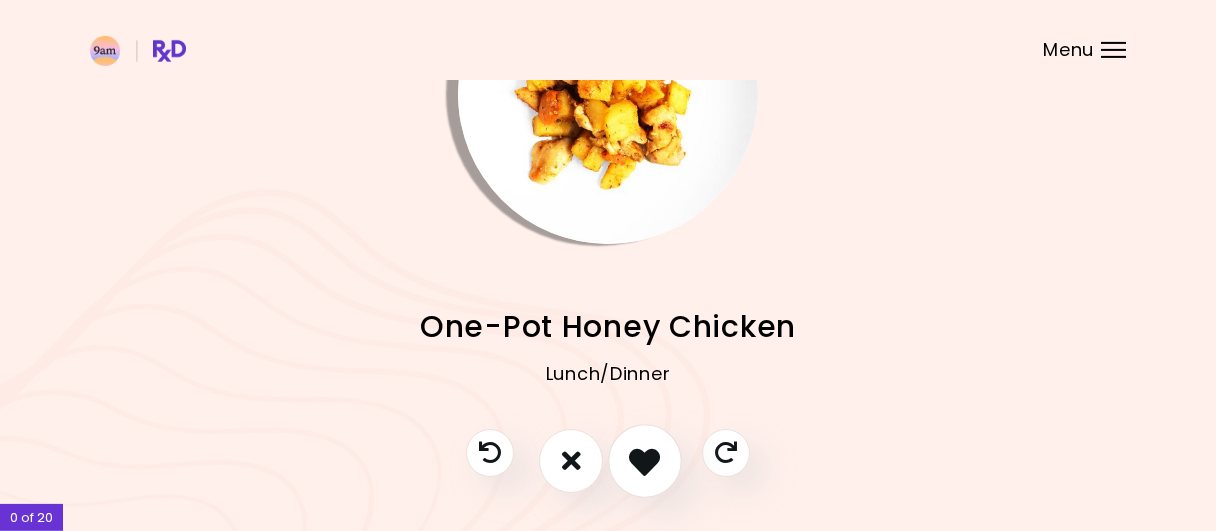 click at bounding box center [644, 460] 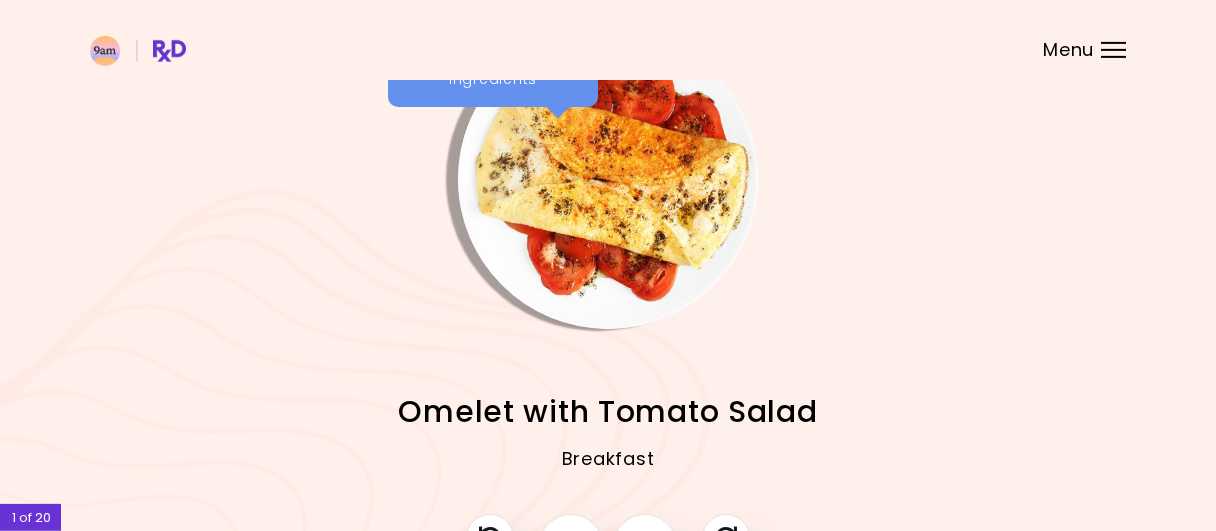 scroll, scrollTop: 170, scrollLeft: 0, axis: vertical 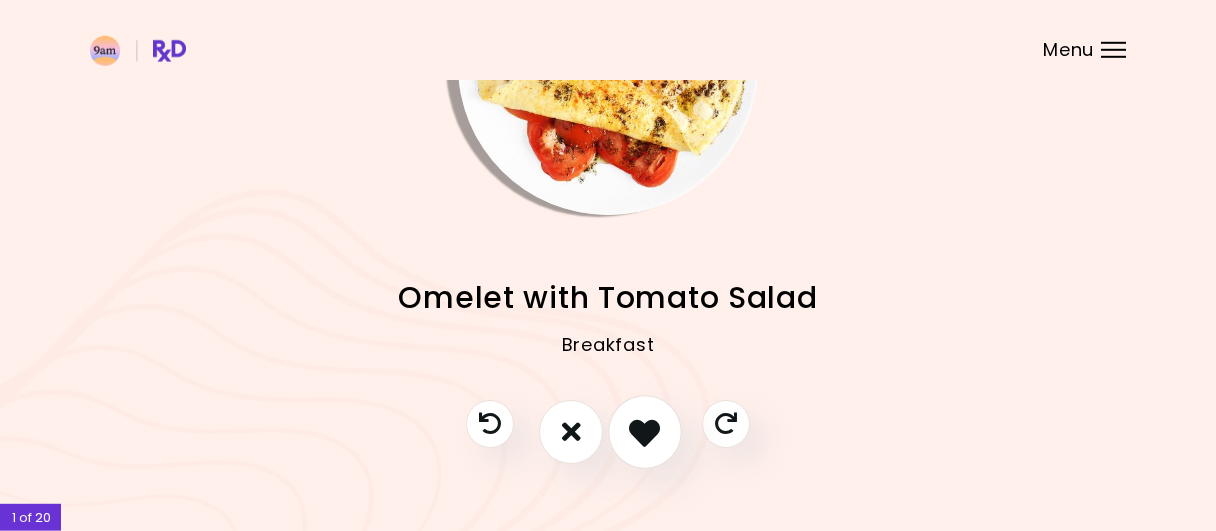 click at bounding box center (644, 431) 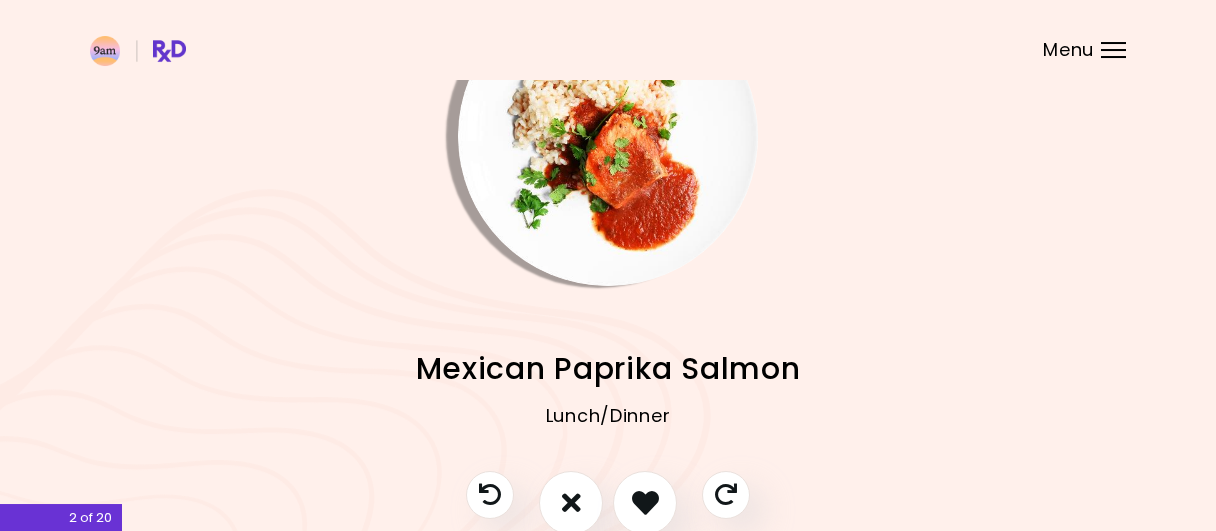 scroll, scrollTop: 106, scrollLeft: 0, axis: vertical 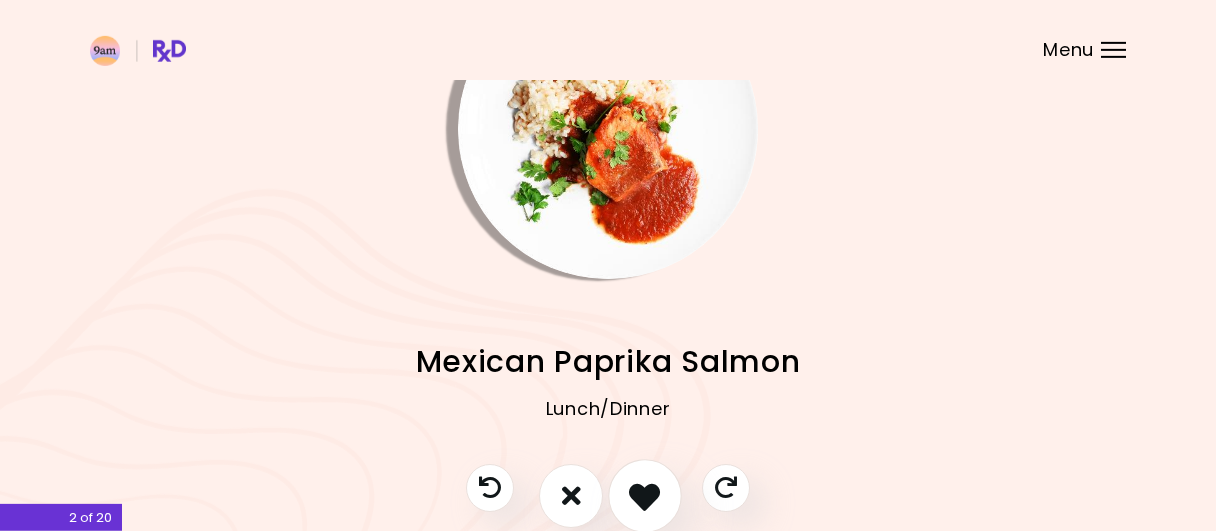 click at bounding box center (644, 495) 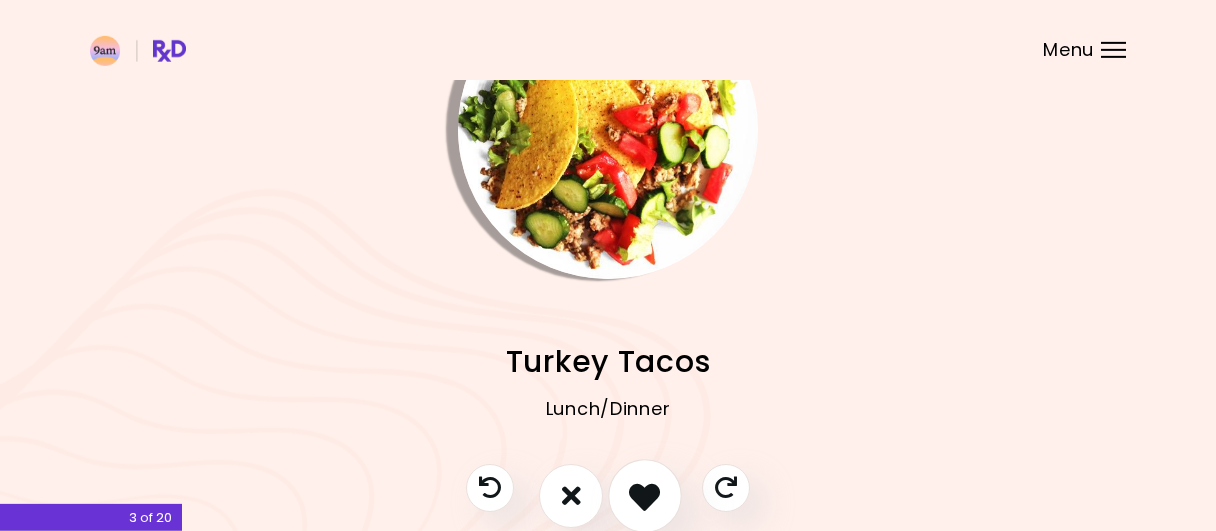 click at bounding box center (644, 495) 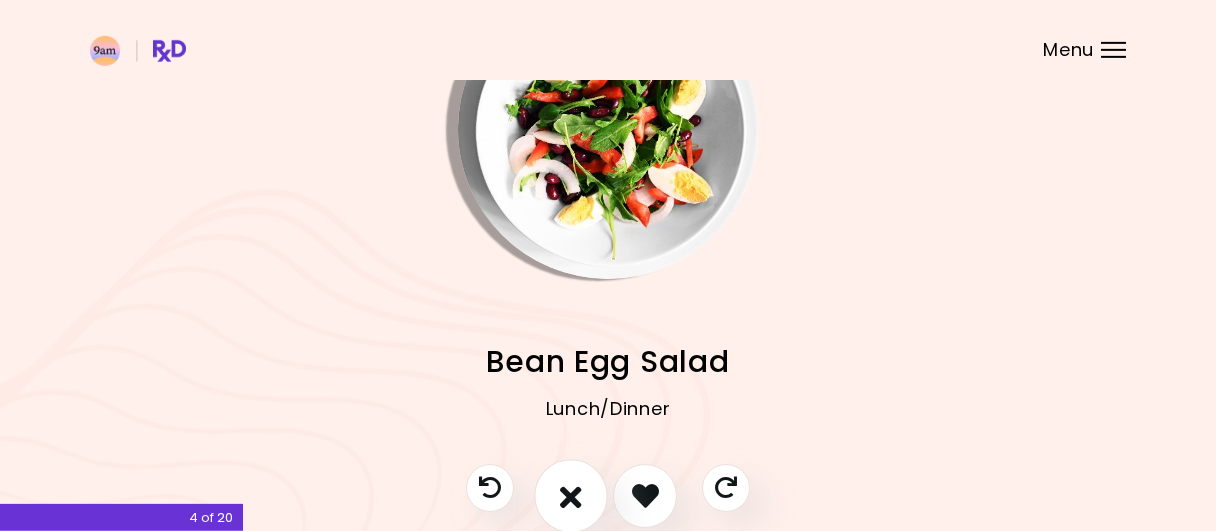 click at bounding box center (571, 495) 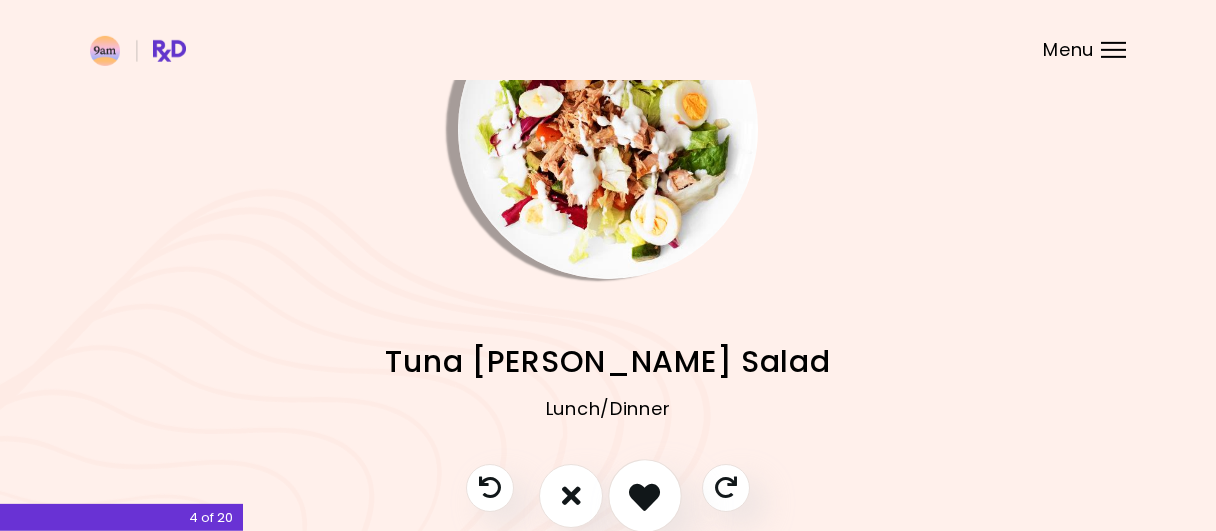 click at bounding box center [644, 495] 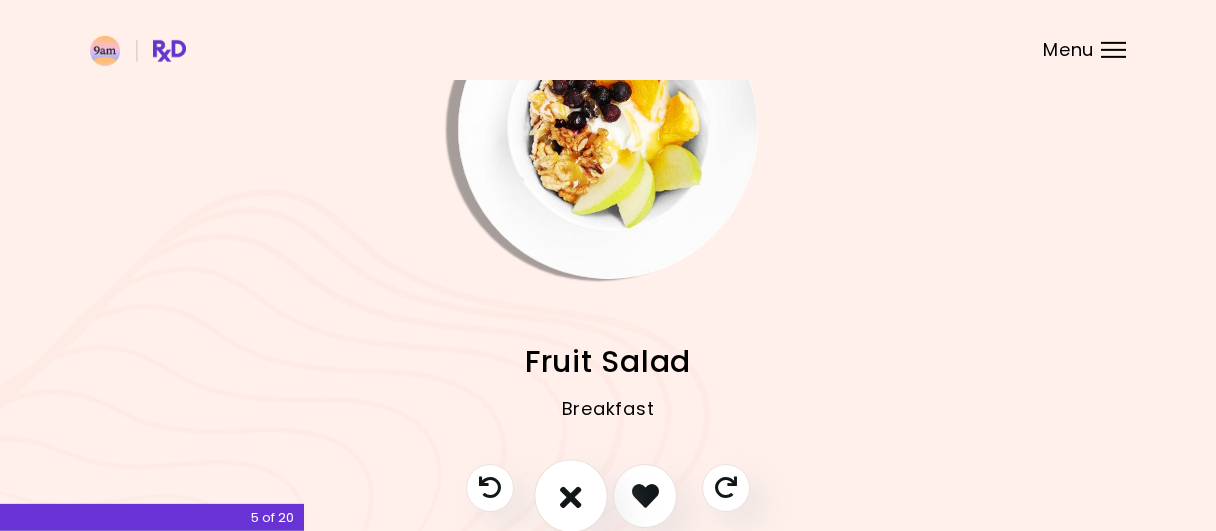 click at bounding box center [571, 495] 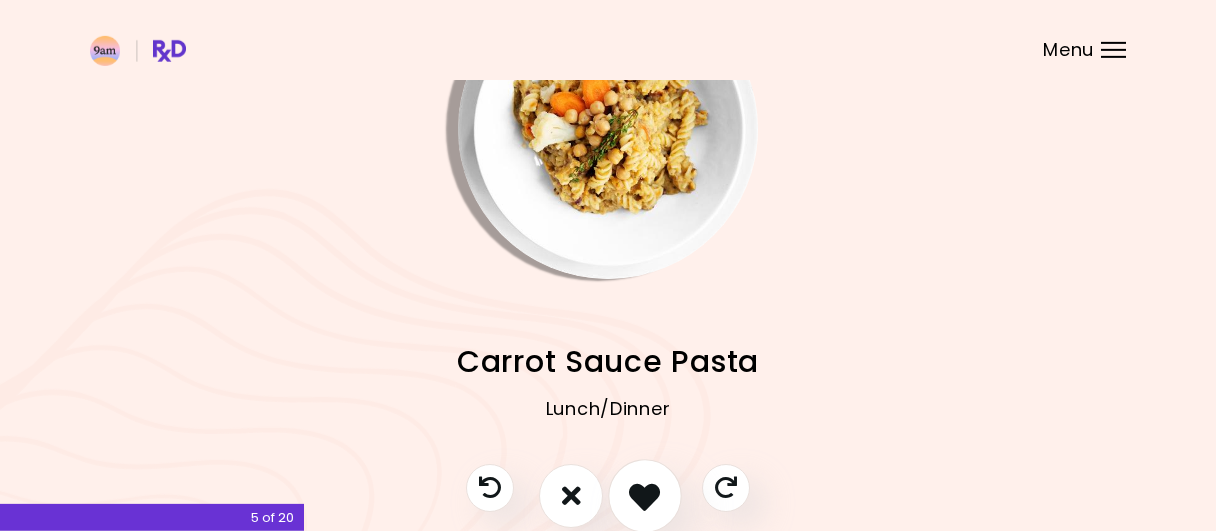click at bounding box center [644, 495] 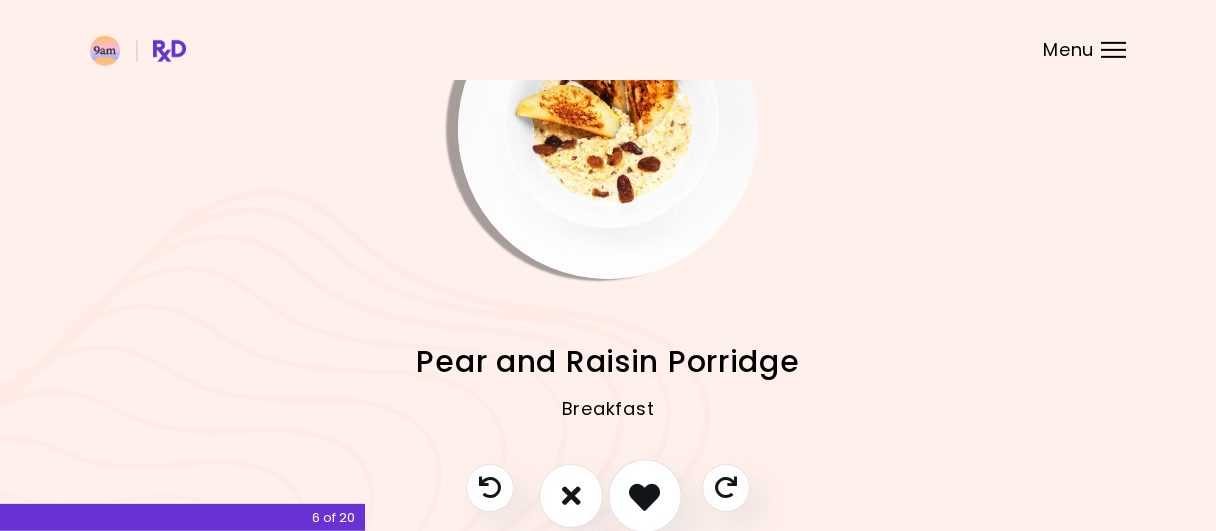 click at bounding box center (644, 495) 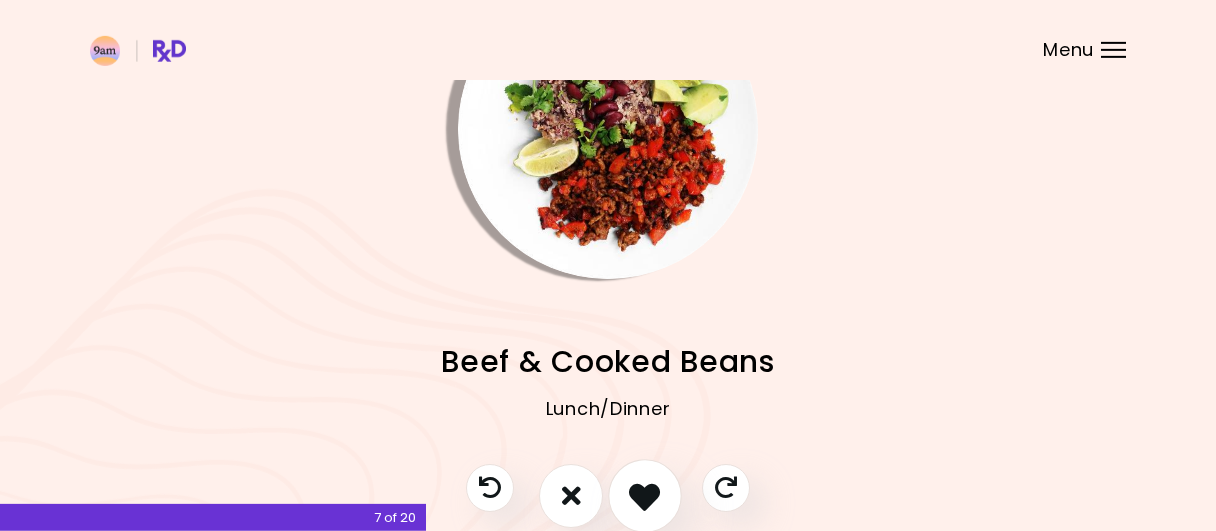 click at bounding box center [644, 495] 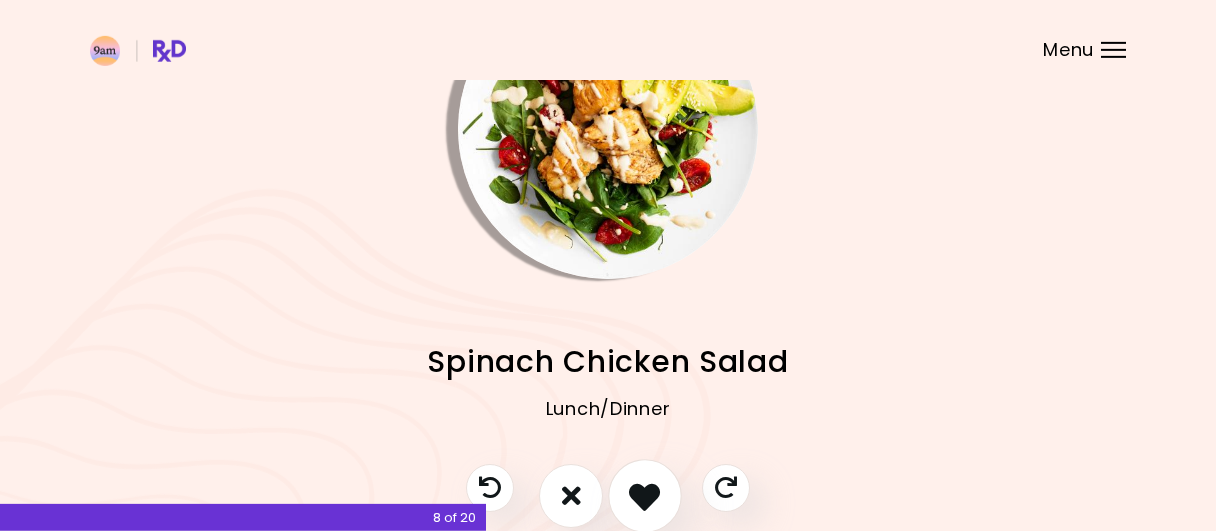 click at bounding box center (644, 495) 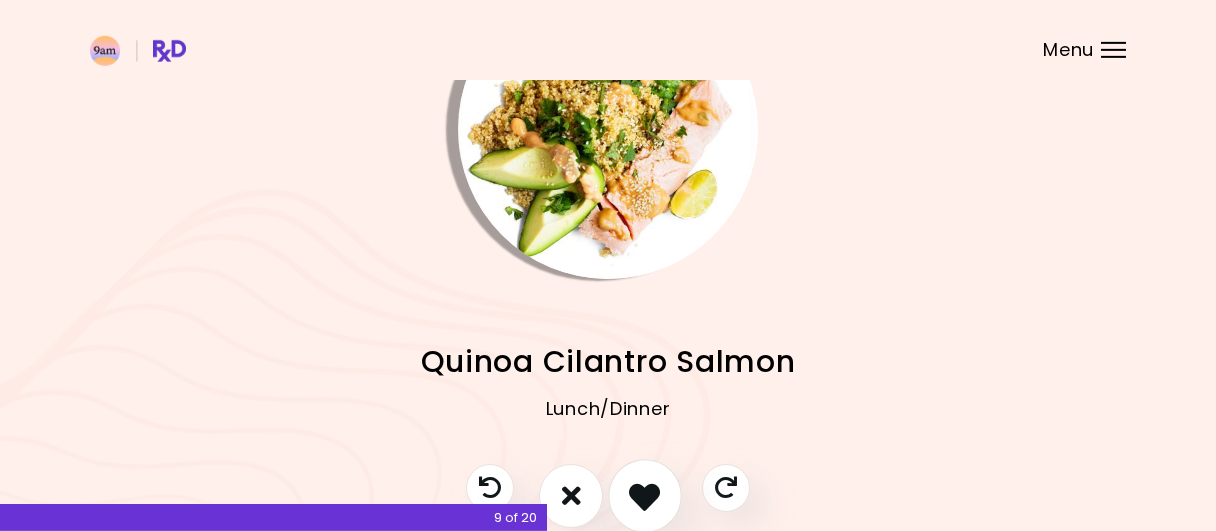 click at bounding box center [644, 495] 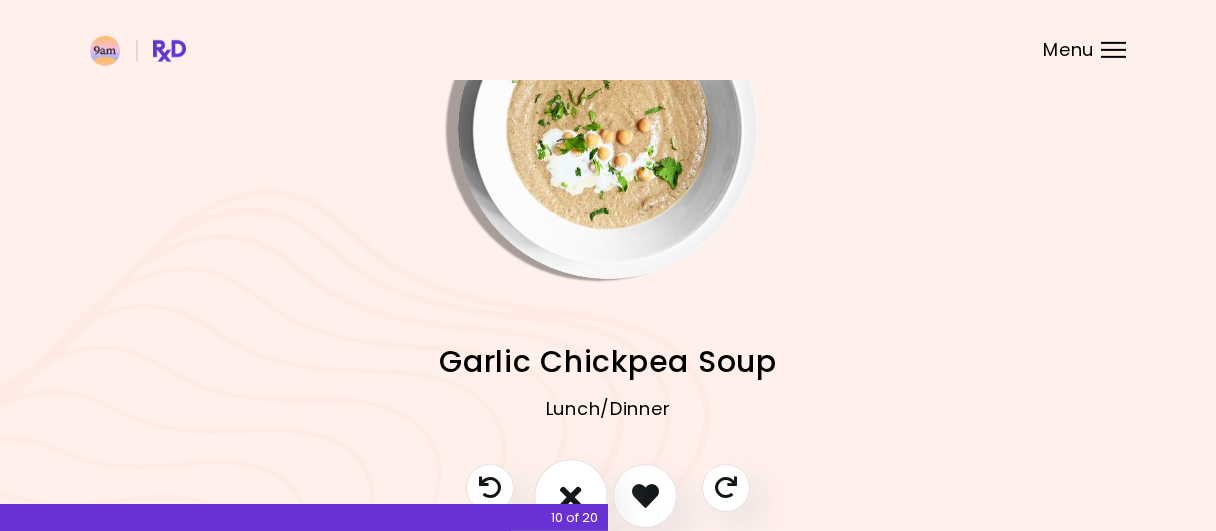 click at bounding box center (571, 496) 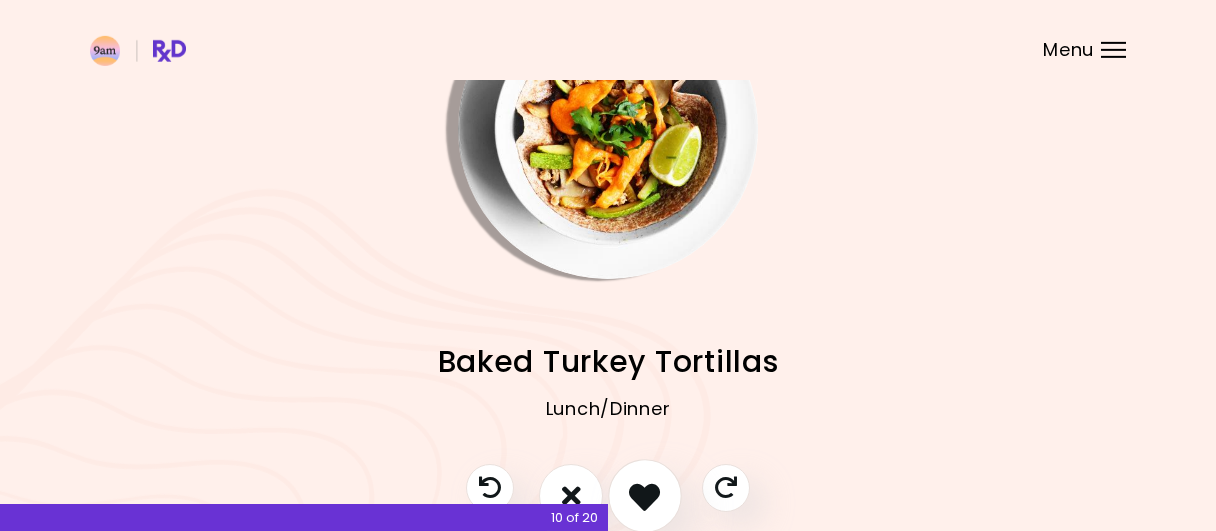 click at bounding box center [644, 495] 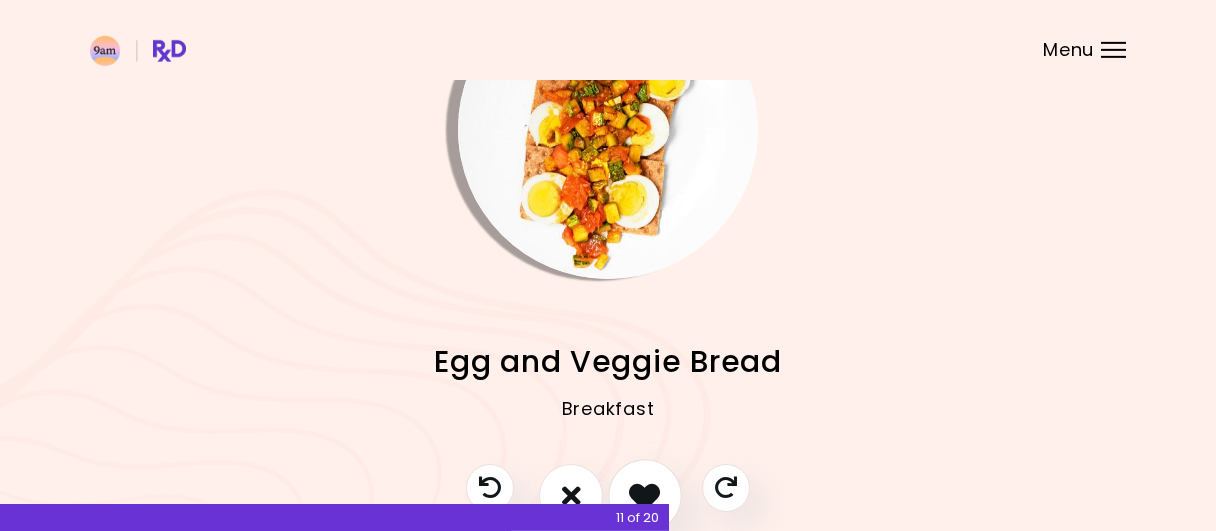 click at bounding box center (644, 495) 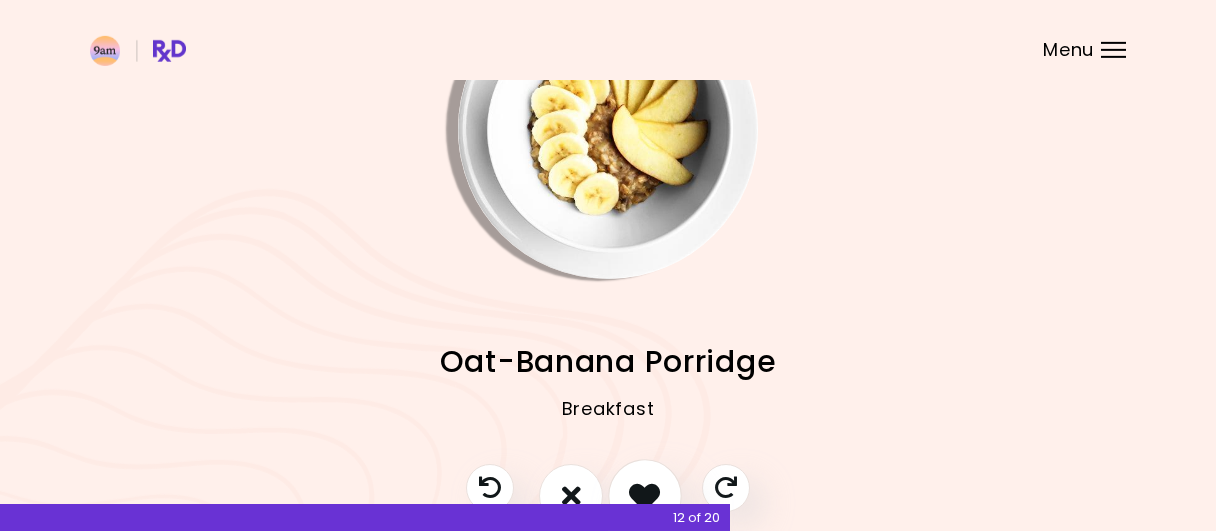 click at bounding box center (644, 495) 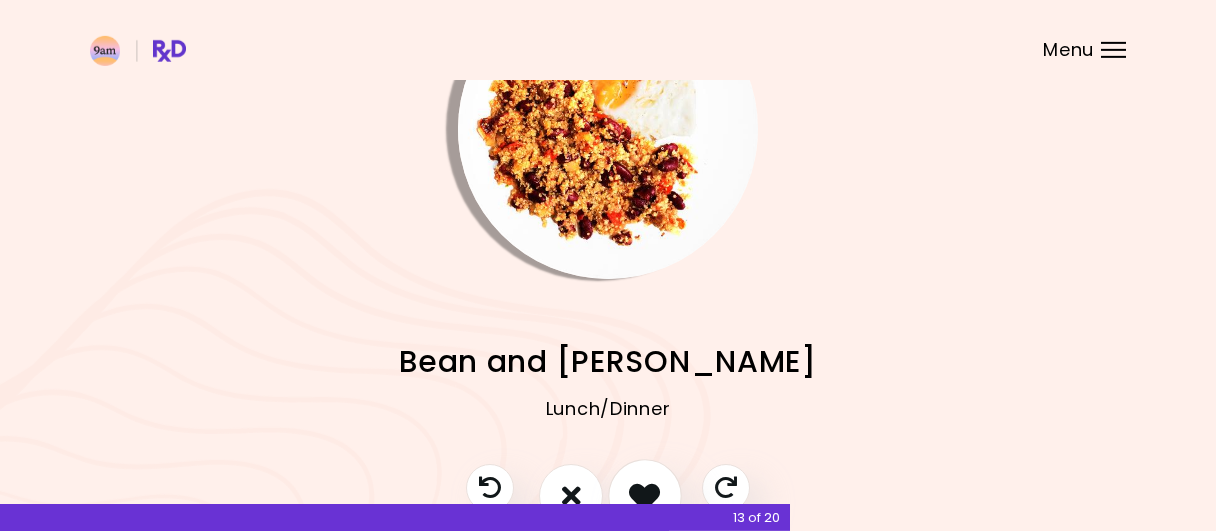 click at bounding box center [644, 495] 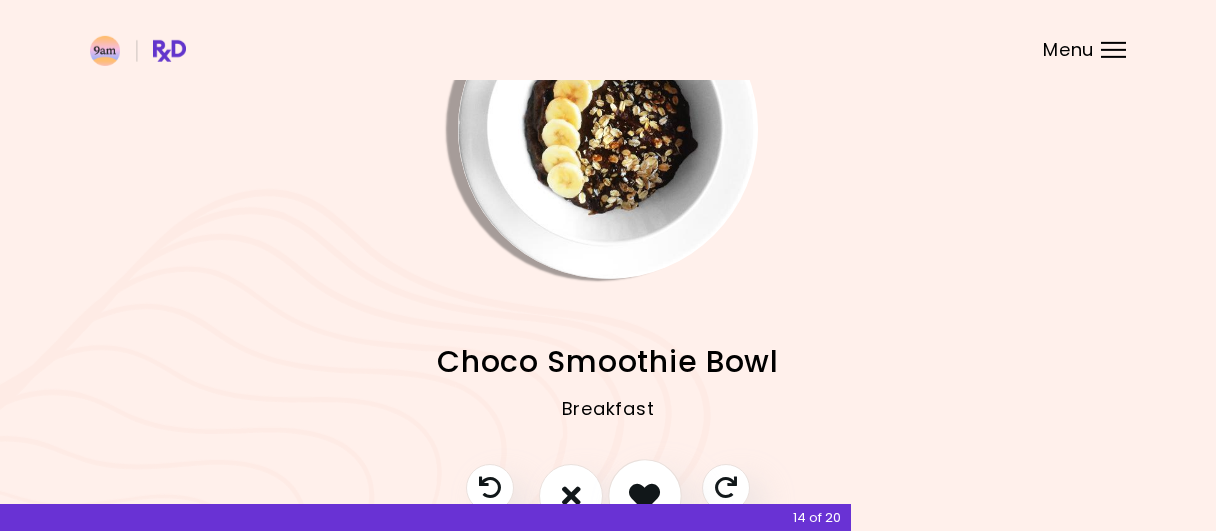 click at bounding box center (644, 495) 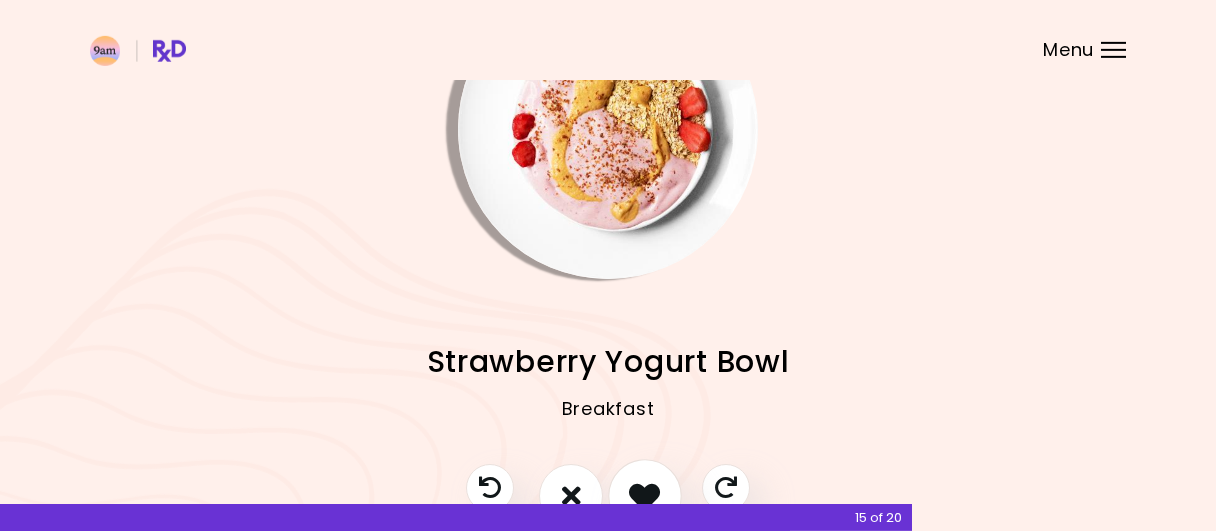 click at bounding box center (644, 495) 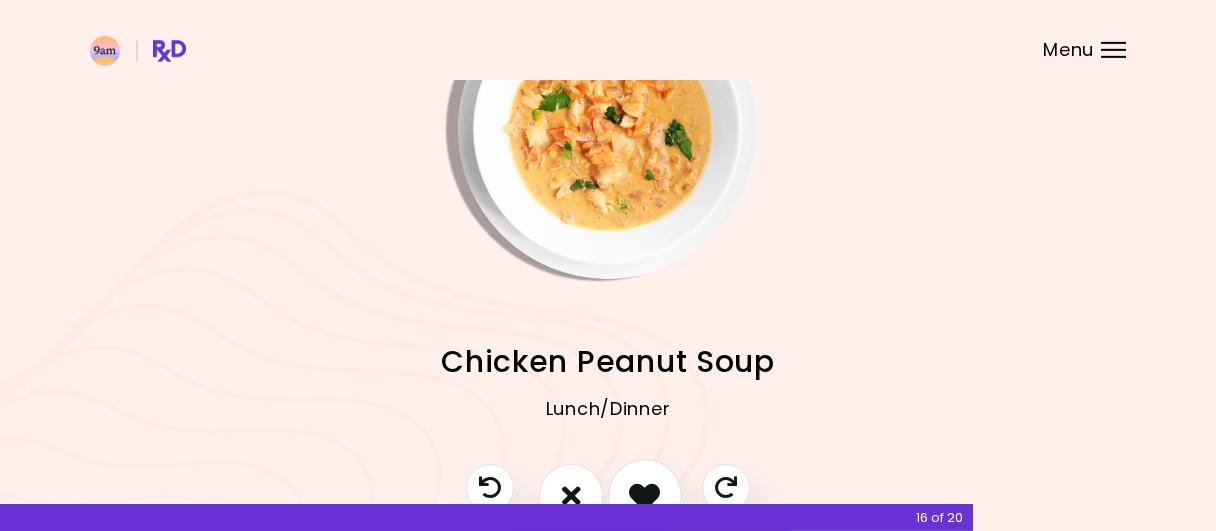 click at bounding box center (644, 495) 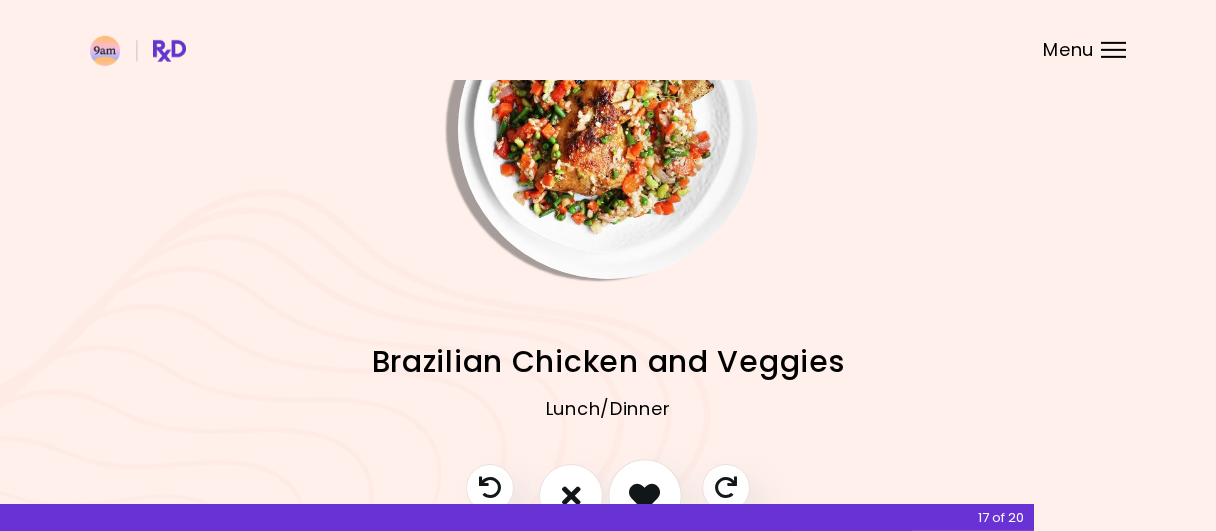 click at bounding box center (644, 495) 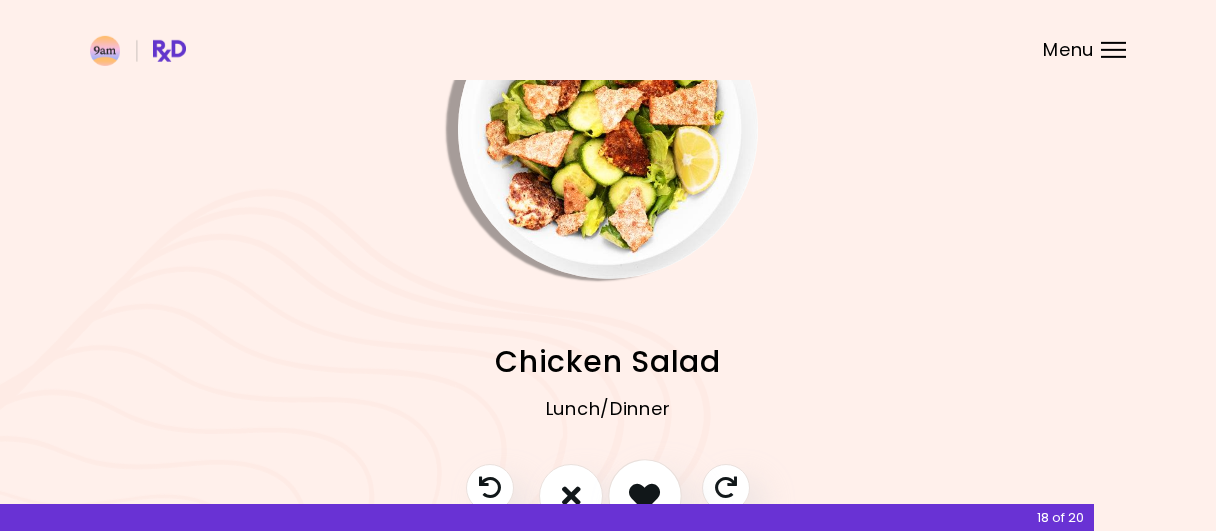 click at bounding box center [644, 495] 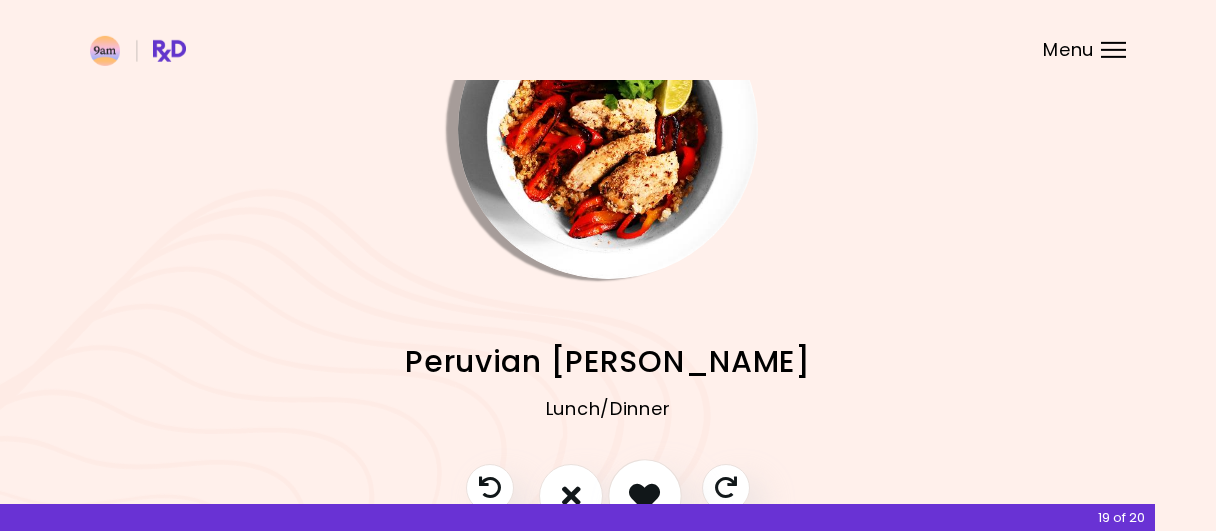 click at bounding box center (644, 495) 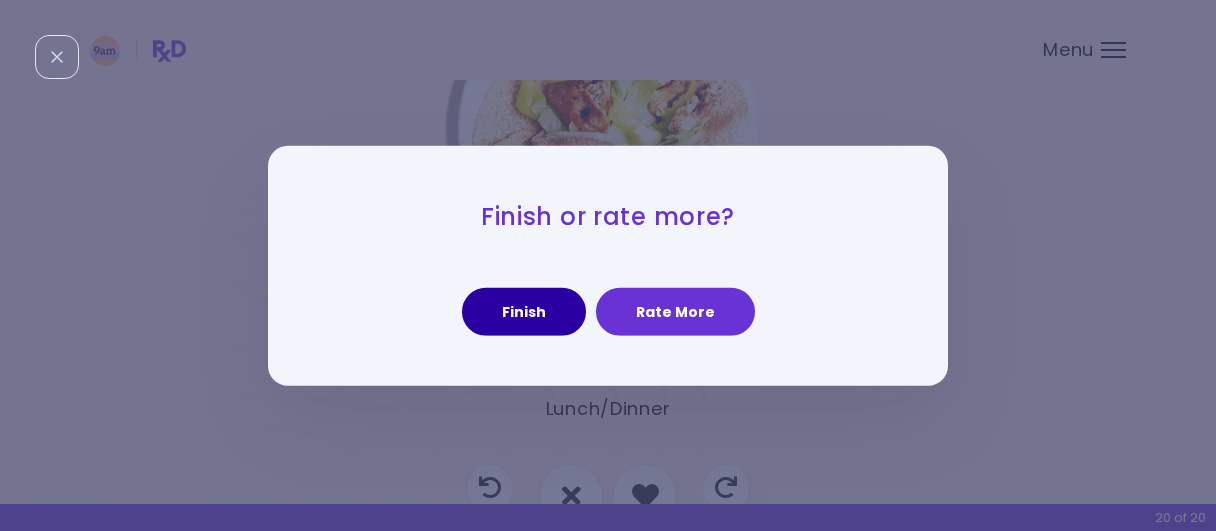 click on "Finish" at bounding box center (524, 312) 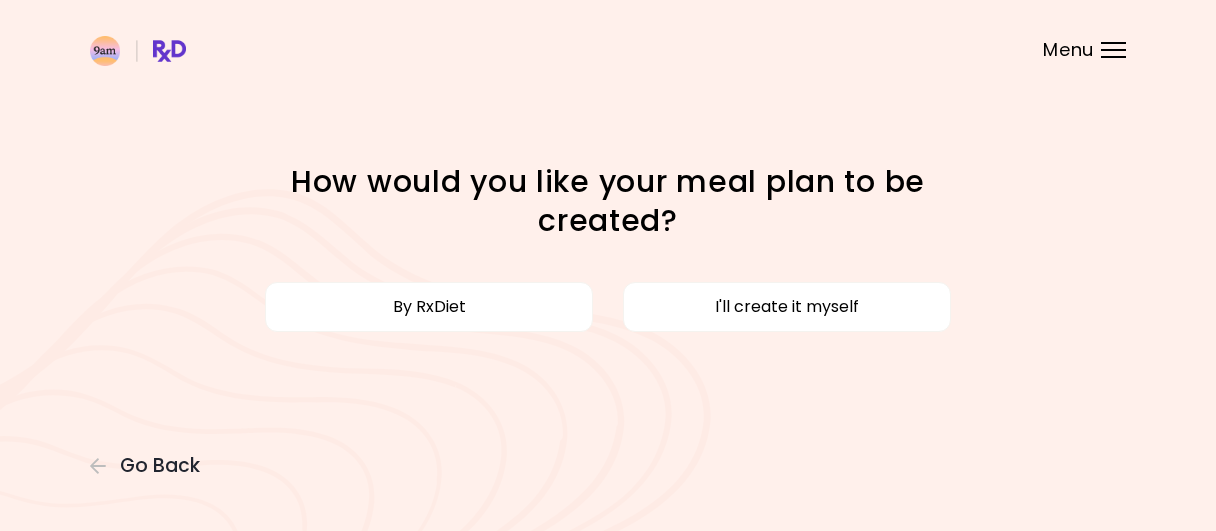 scroll, scrollTop: 0, scrollLeft: 0, axis: both 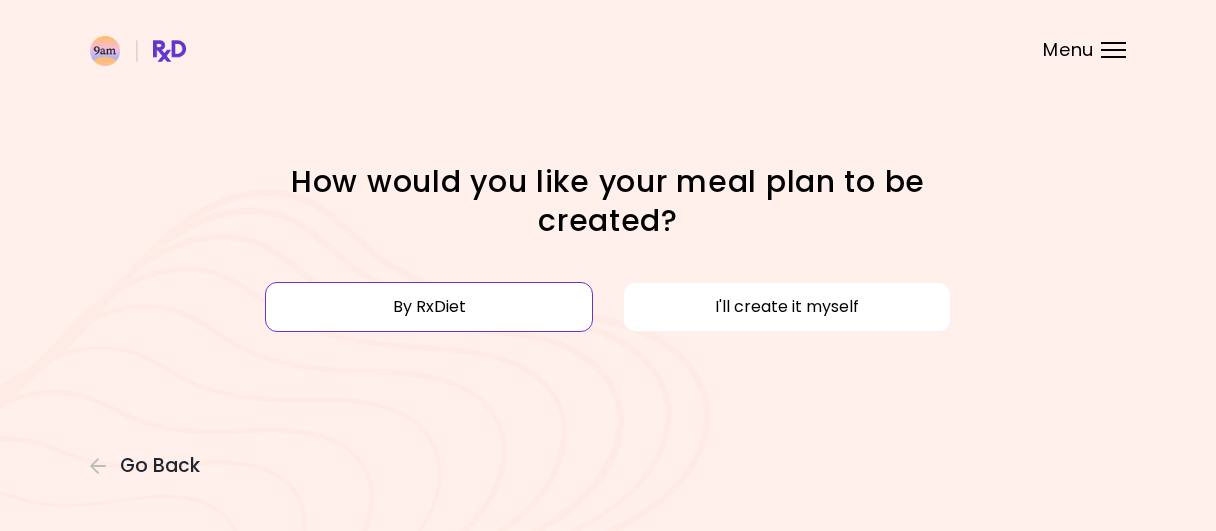 click on "By RxDiet" at bounding box center (429, 307) 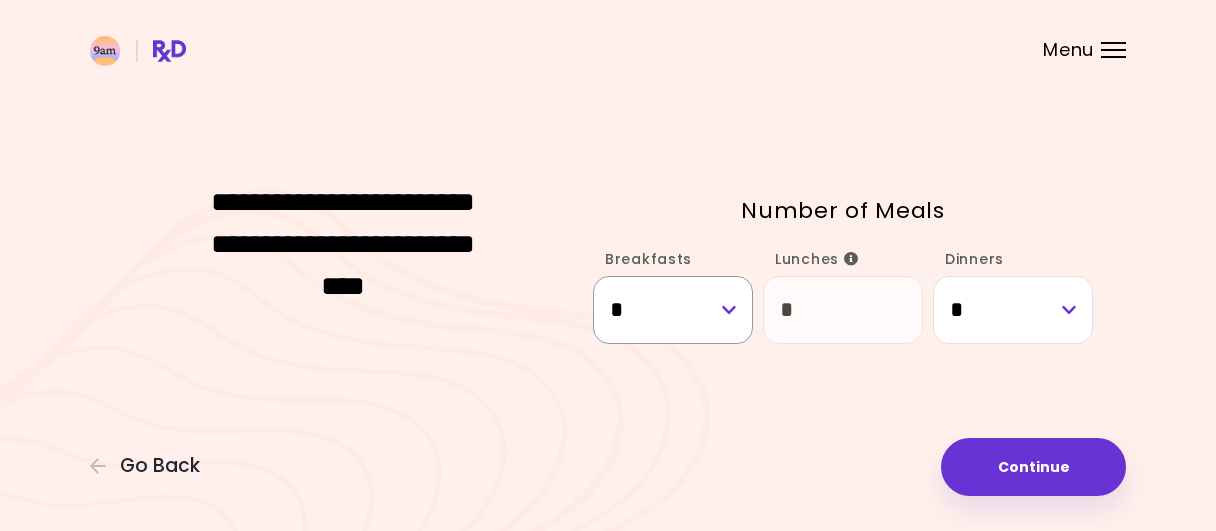 click on "* * * * * * * *" at bounding box center (673, 310) 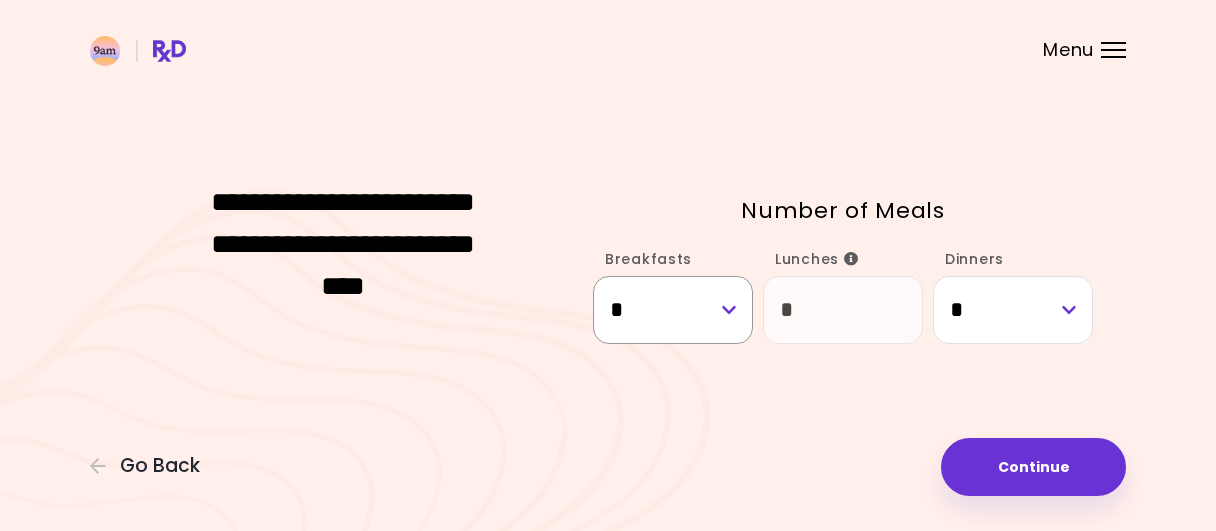 select on "*" 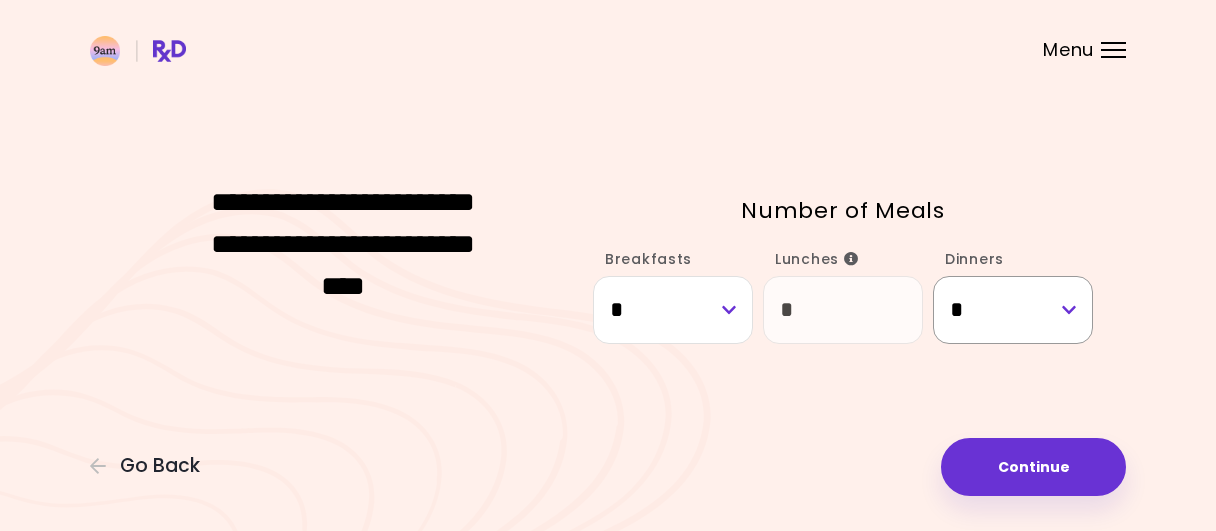click on "* * * * * * * *" at bounding box center (1013, 310) 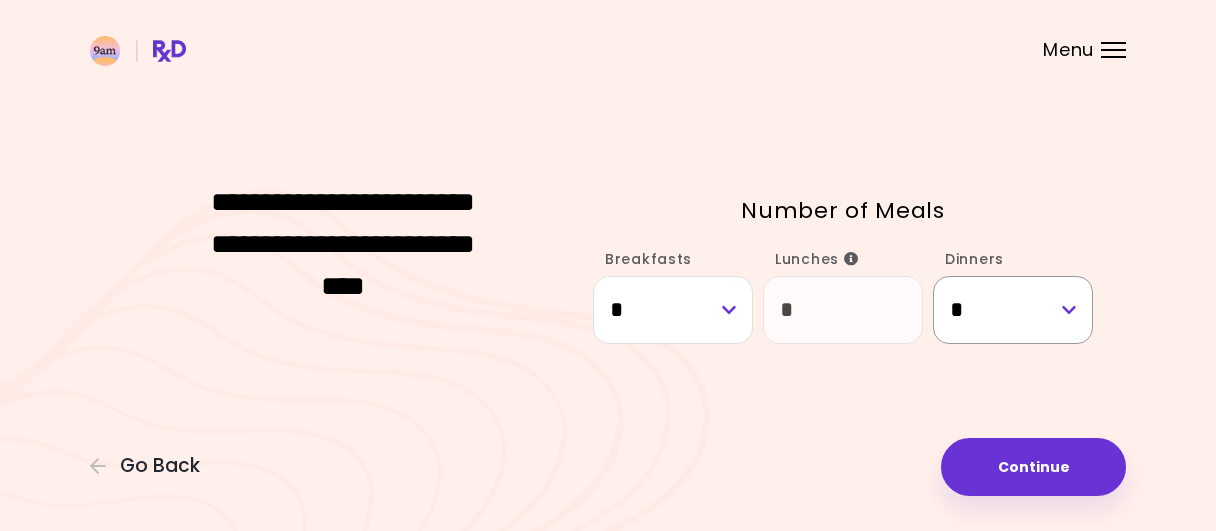 click on "* * * * * * * *" at bounding box center (1013, 310) 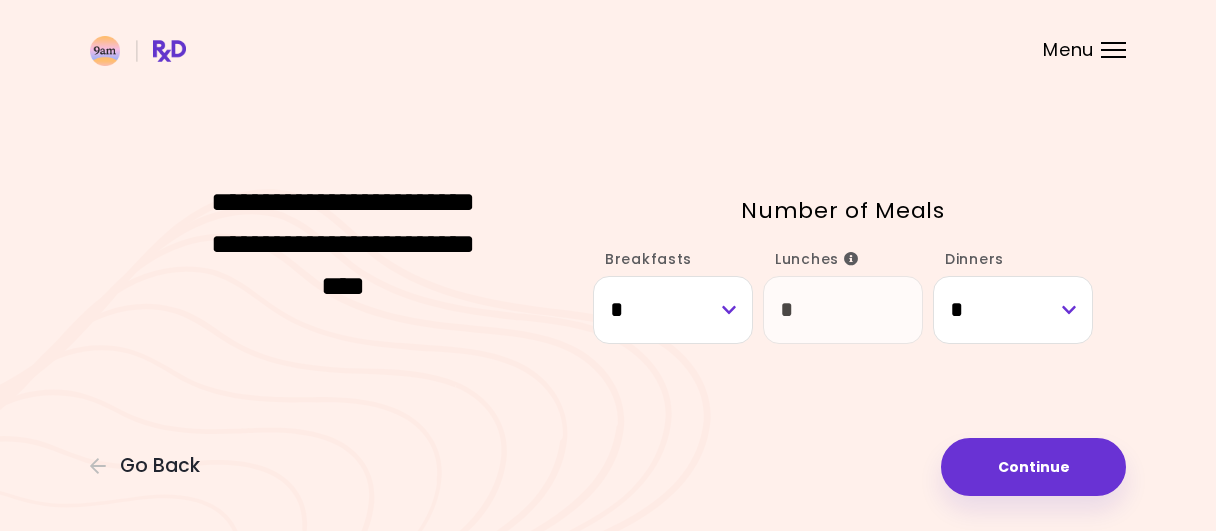 click at bounding box center [851, 259] 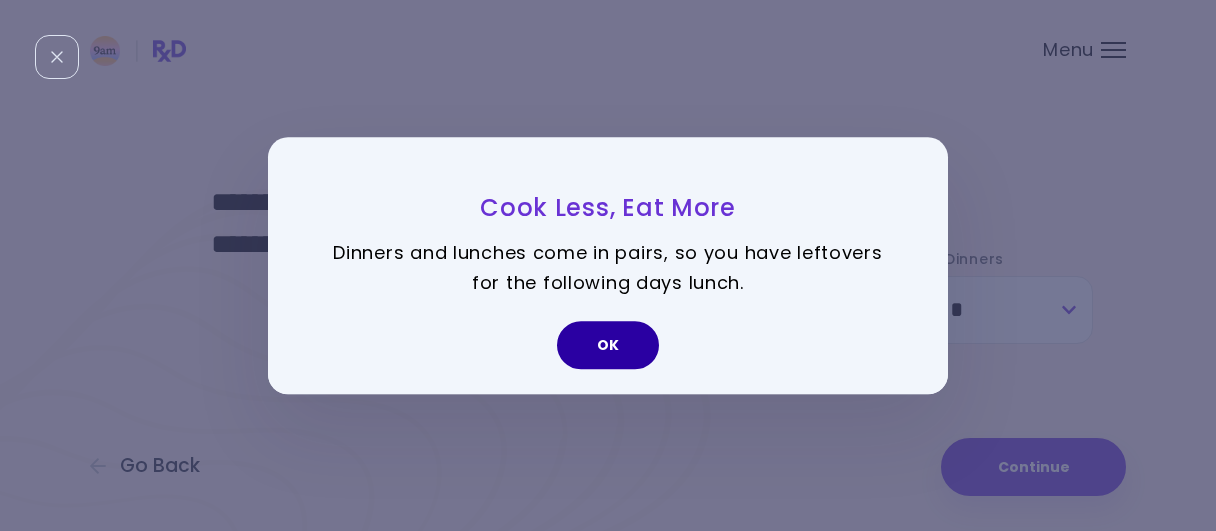 click on "OK" at bounding box center (608, 345) 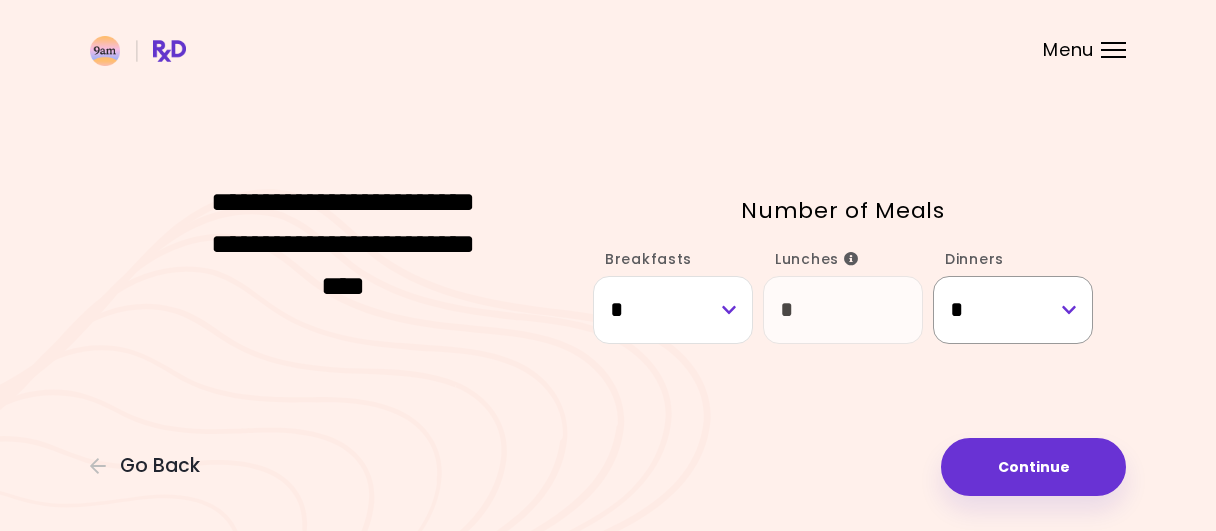 click on "* * * * * * * *" at bounding box center (1013, 310) 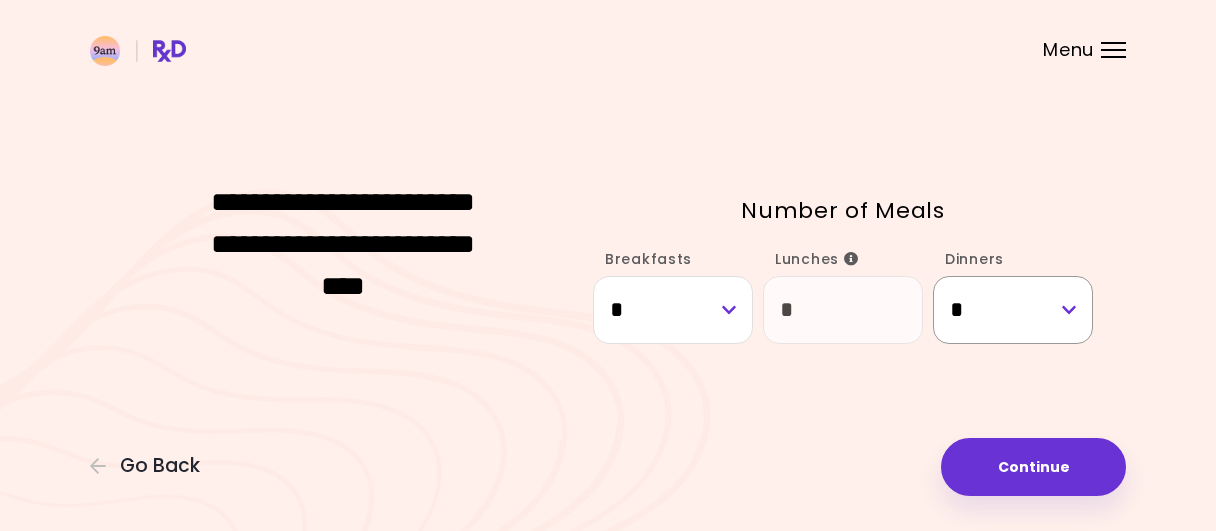 select on "*" 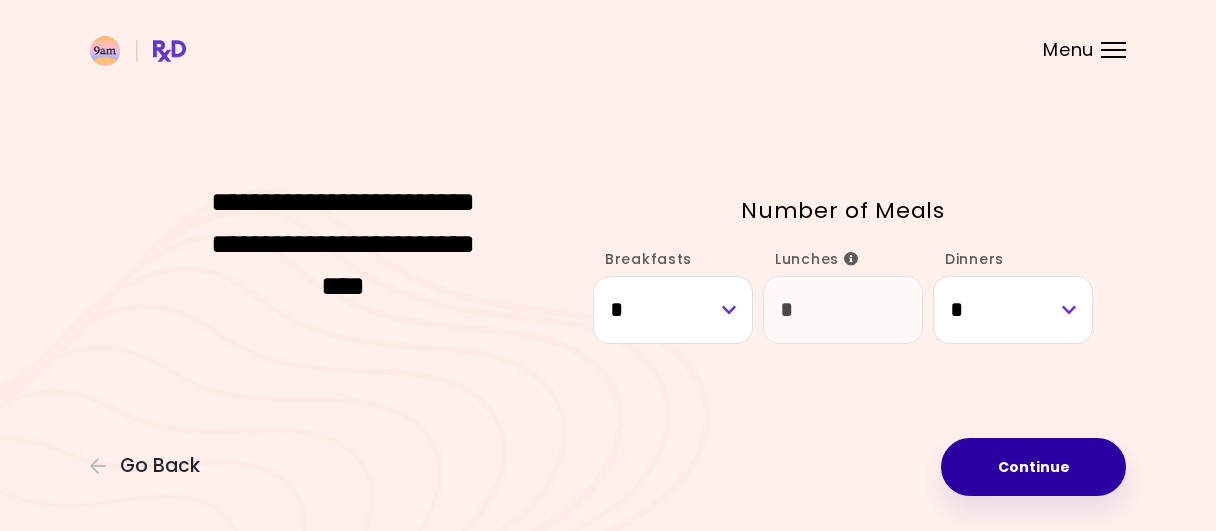click on "Continue" at bounding box center [1033, 467] 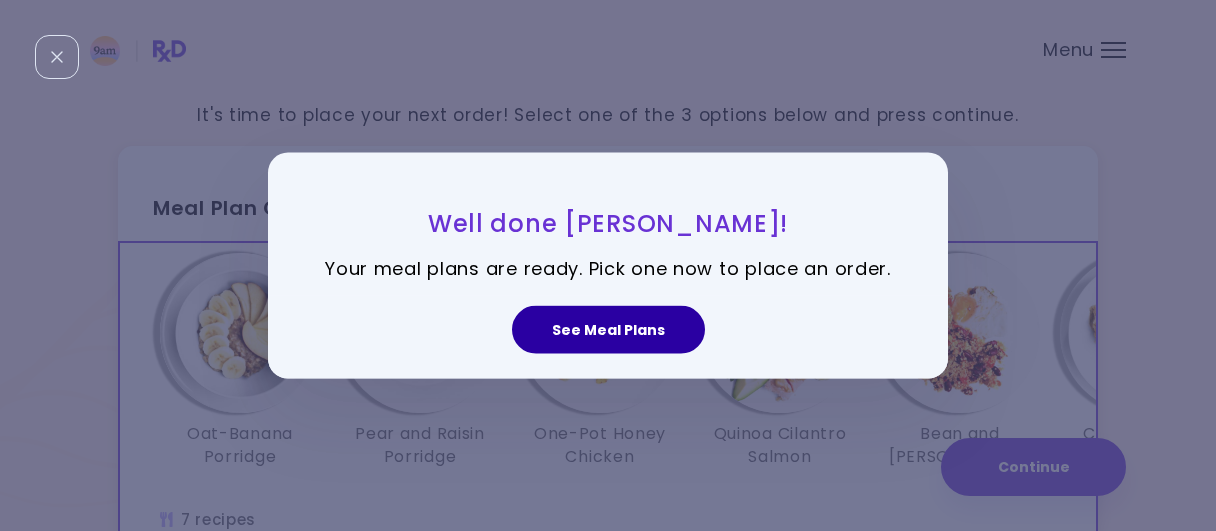 click on "See Meal Plans" at bounding box center (608, 330) 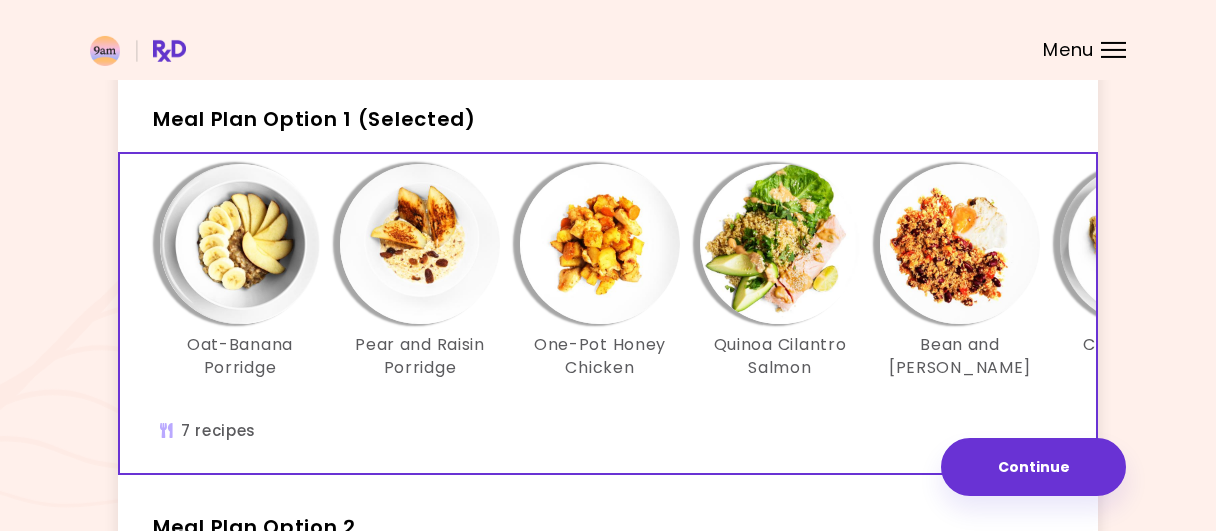 scroll, scrollTop: 88, scrollLeft: 0, axis: vertical 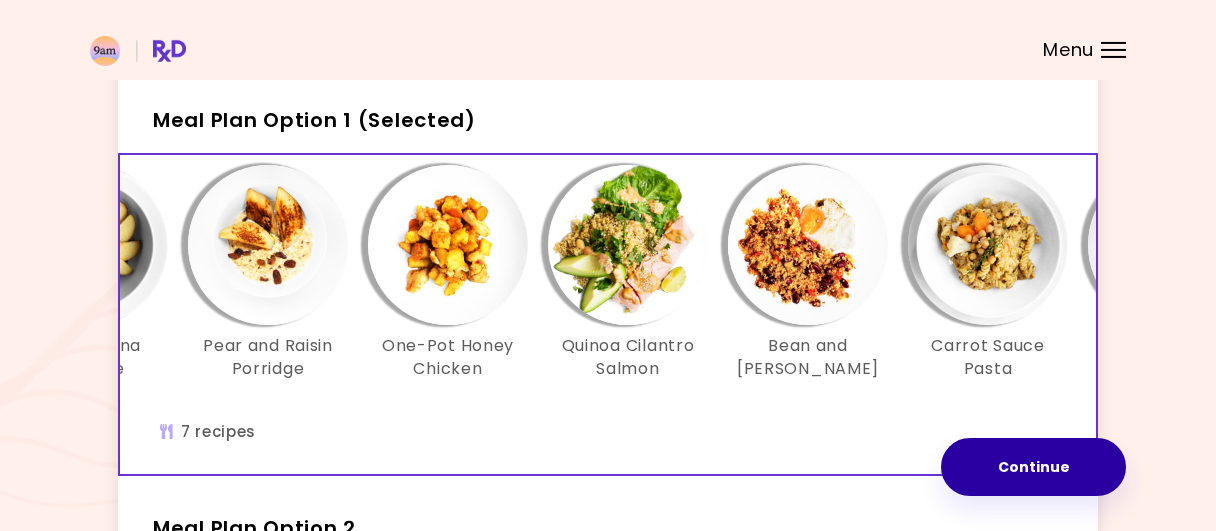 click on "Continue" at bounding box center [1033, 467] 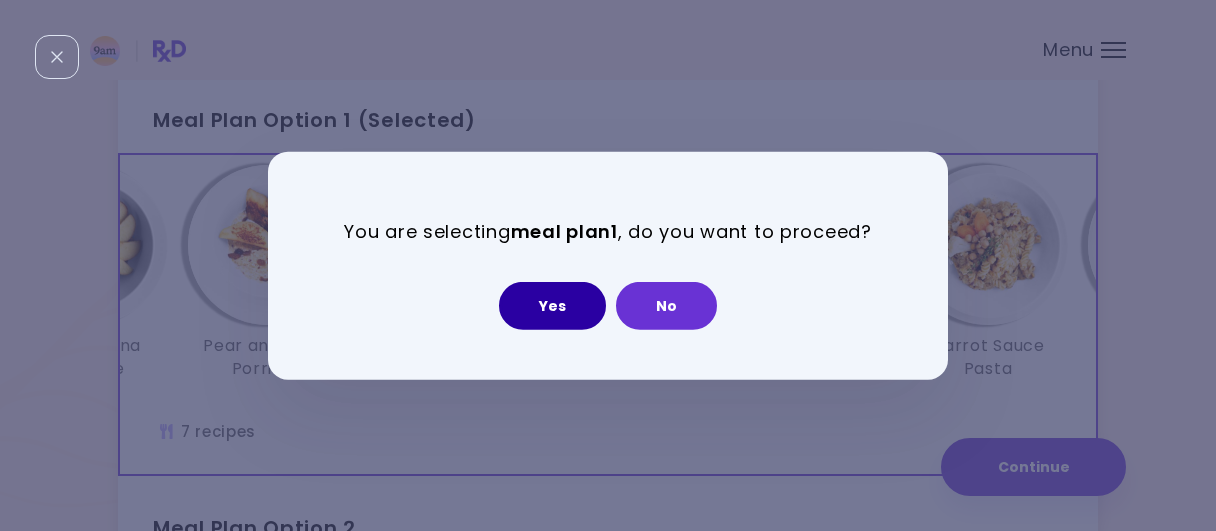 click on "Yes" at bounding box center (552, 306) 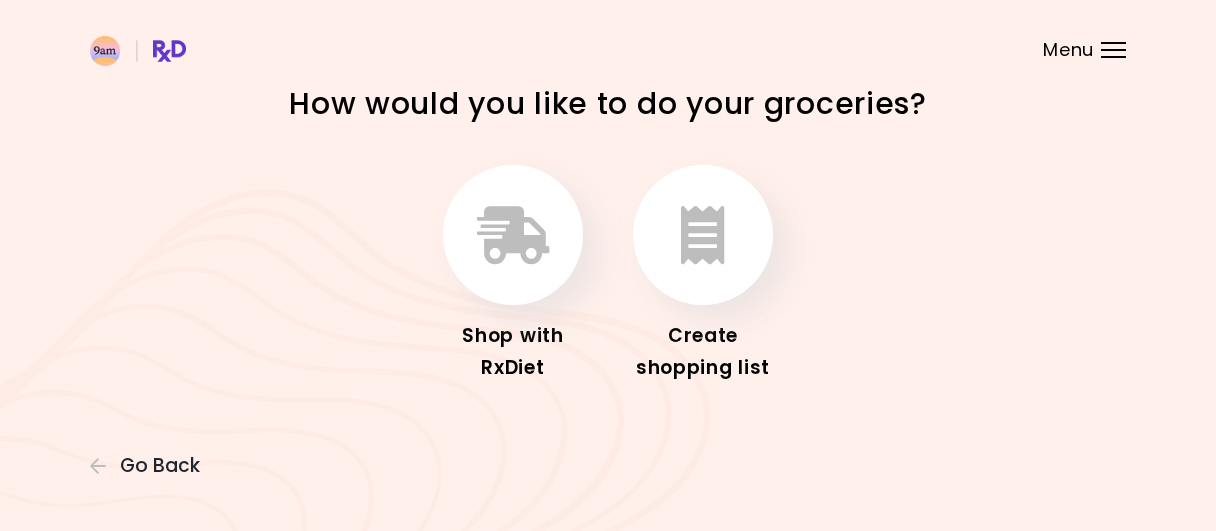 scroll, scrollTop: 0, scrollLeft: 0, axis: both 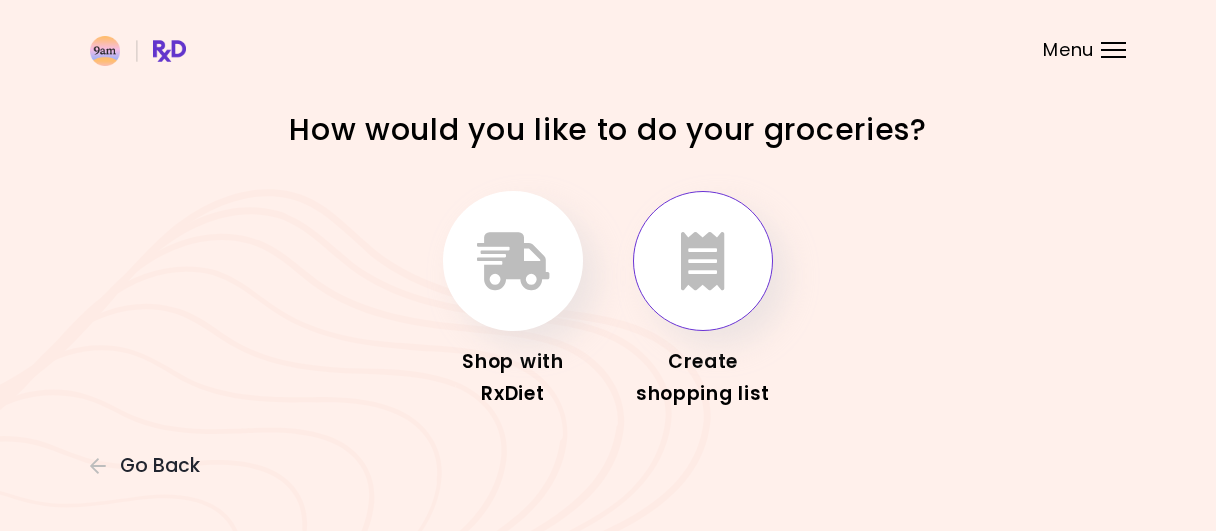click at bounding box center [703, 261] 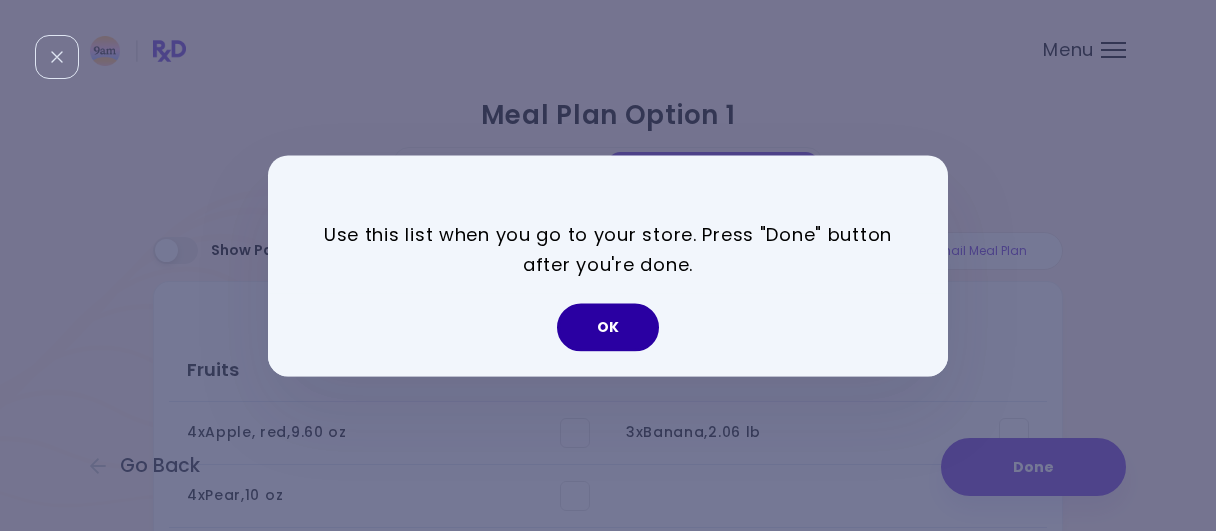 click on "OK" at bounding box center (608, 327) 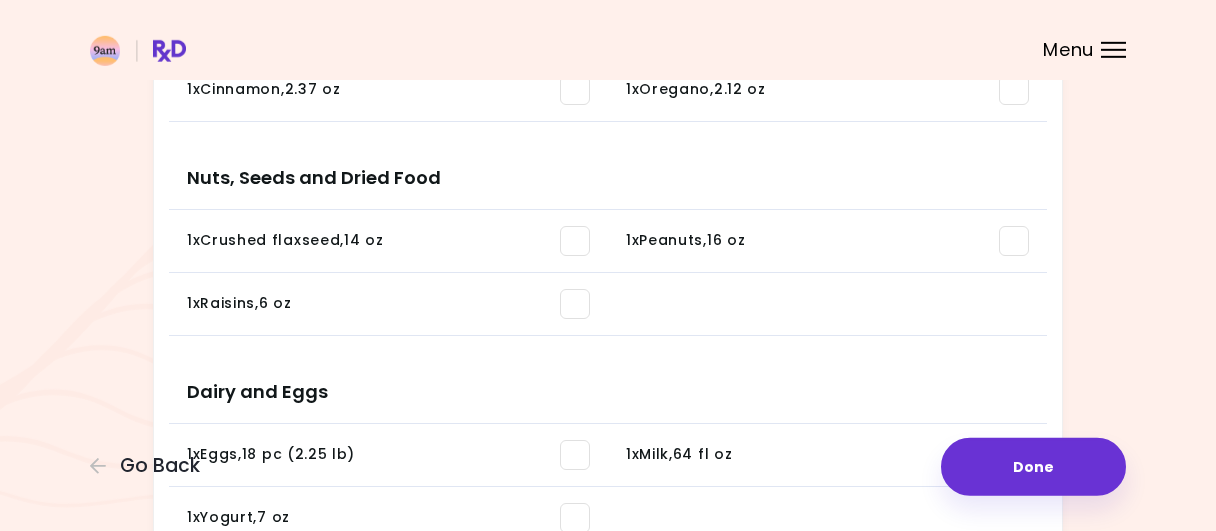 scroll, scrollTop: 1358, scrollLeft: 0, axis: vertical 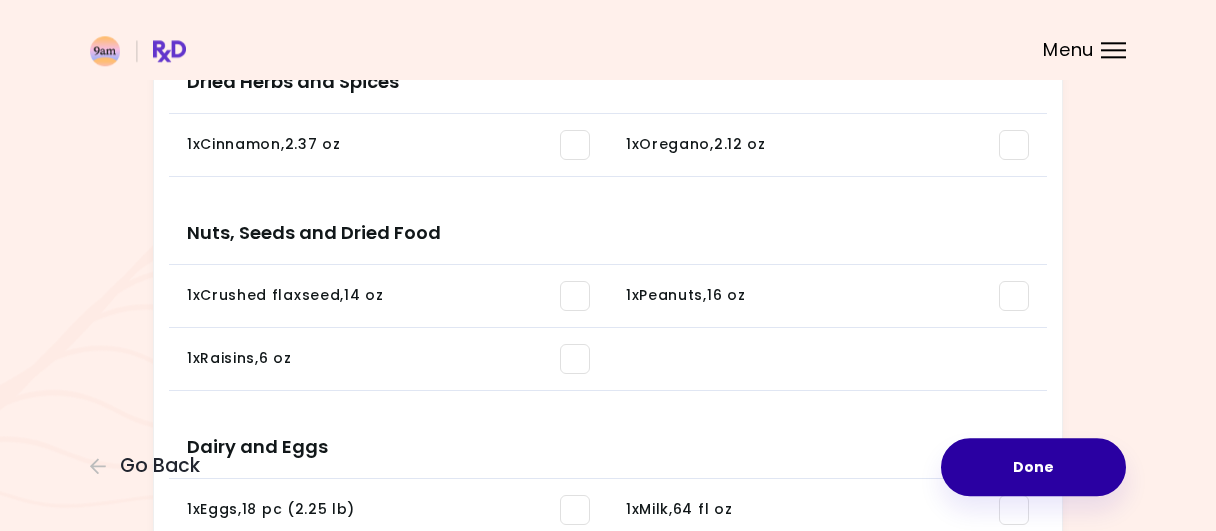 click on "Done" at bounding box center [1033, 467] 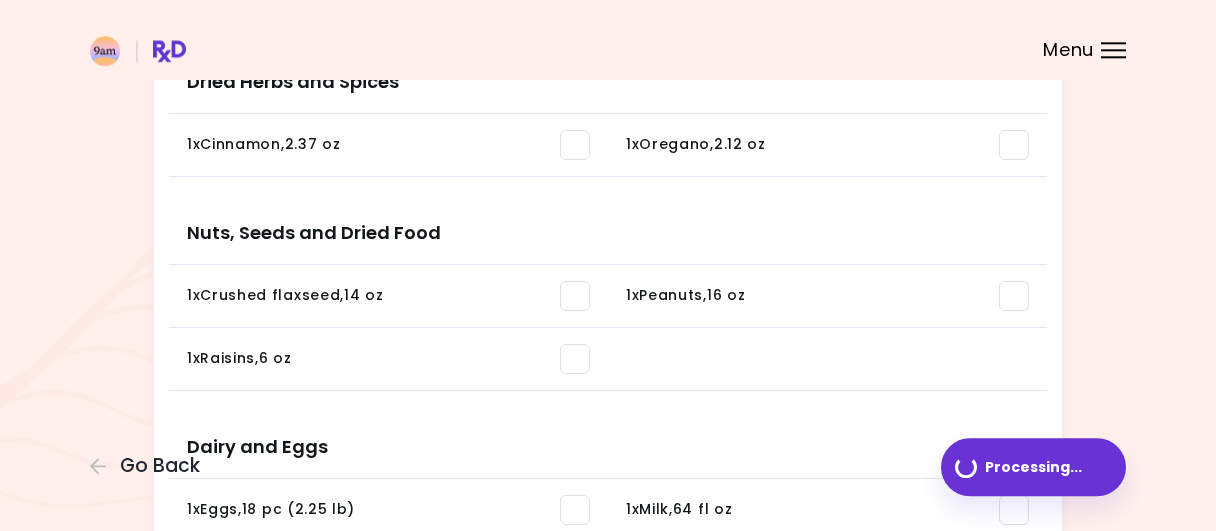 scroll, scrollTop: 0, scrollLeft: 0, axis: both 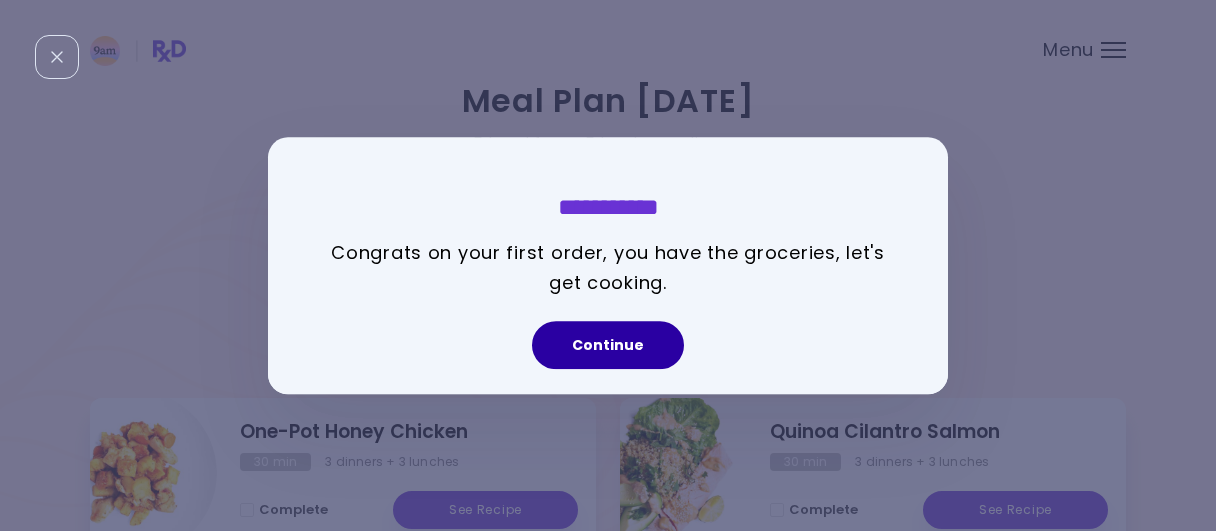 click on "Continue" at bounding box center [608, 345] 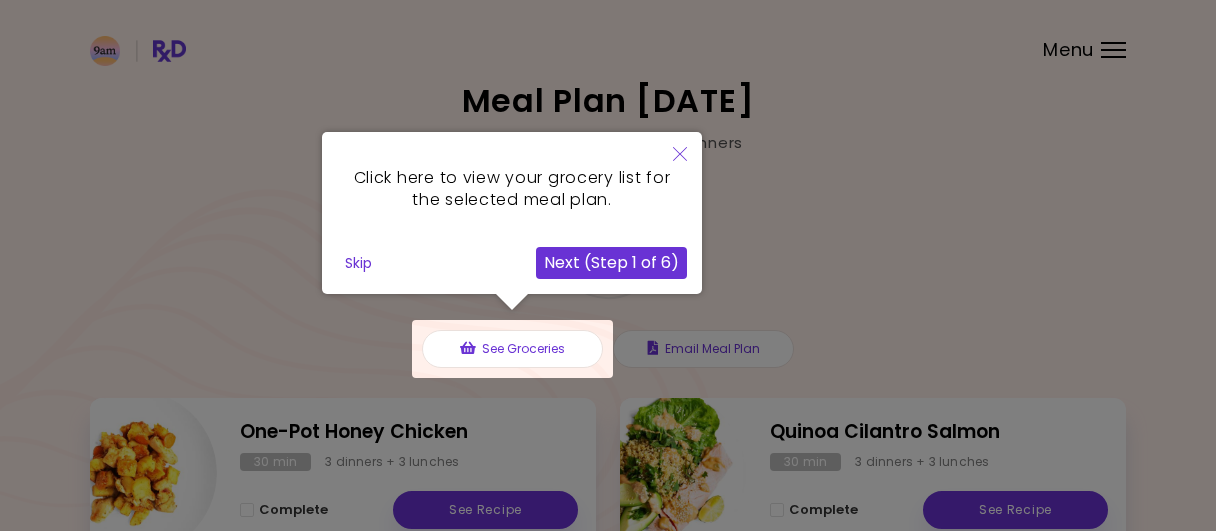 click at bounding box center (680, 155) 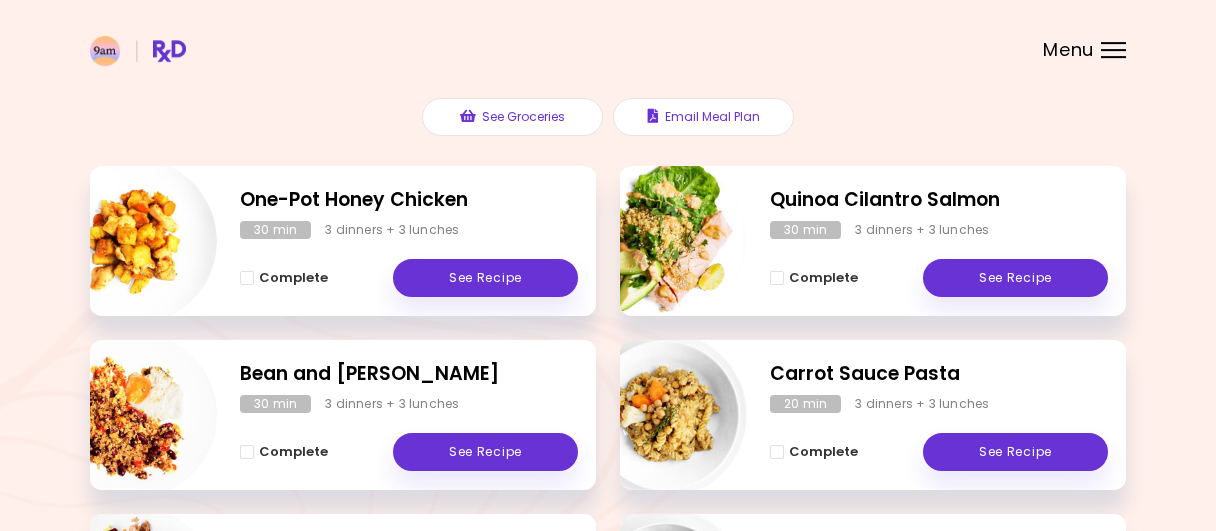 scroll, scrollTop: 230, scrollLeft: 0, axis: vertical 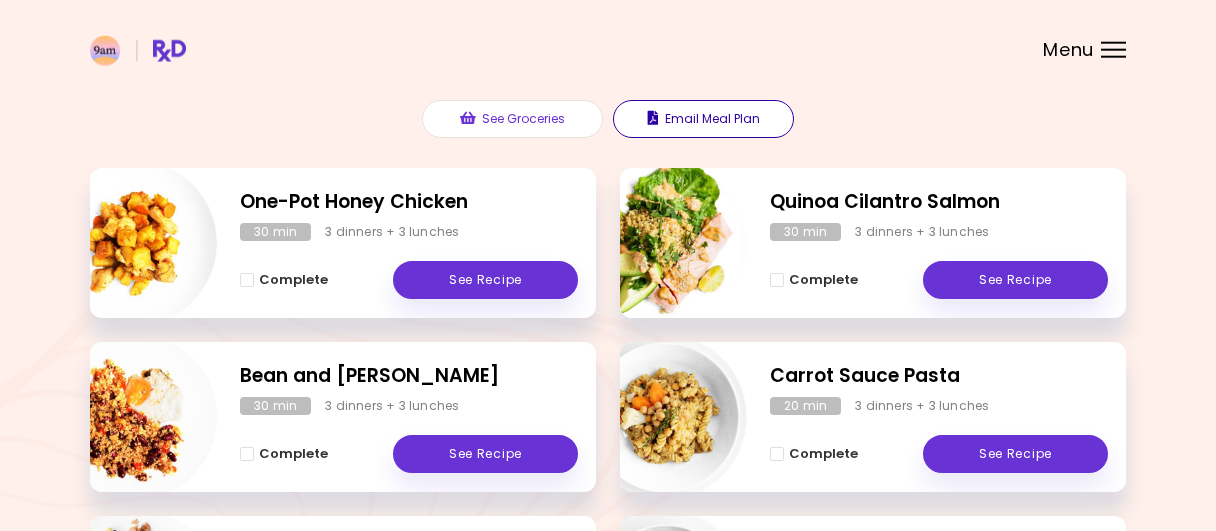 click on "Email Meal Plan" at bounding box center (703, 119) 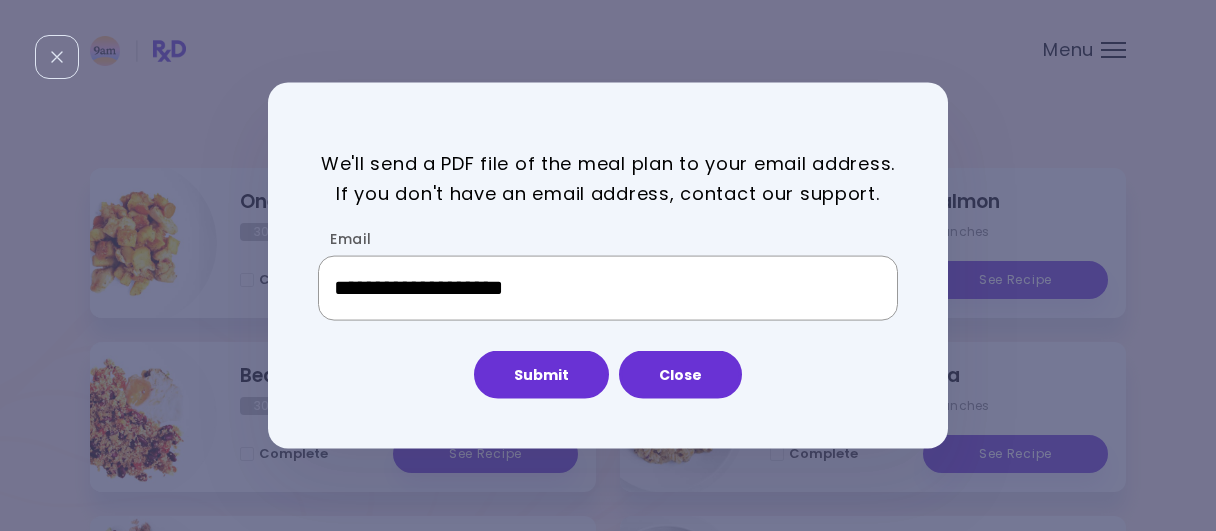 drag, startPoint x: 599, startPoint y: 294, endPoint x: 235, endPoint y: 309, distance: 364.30893 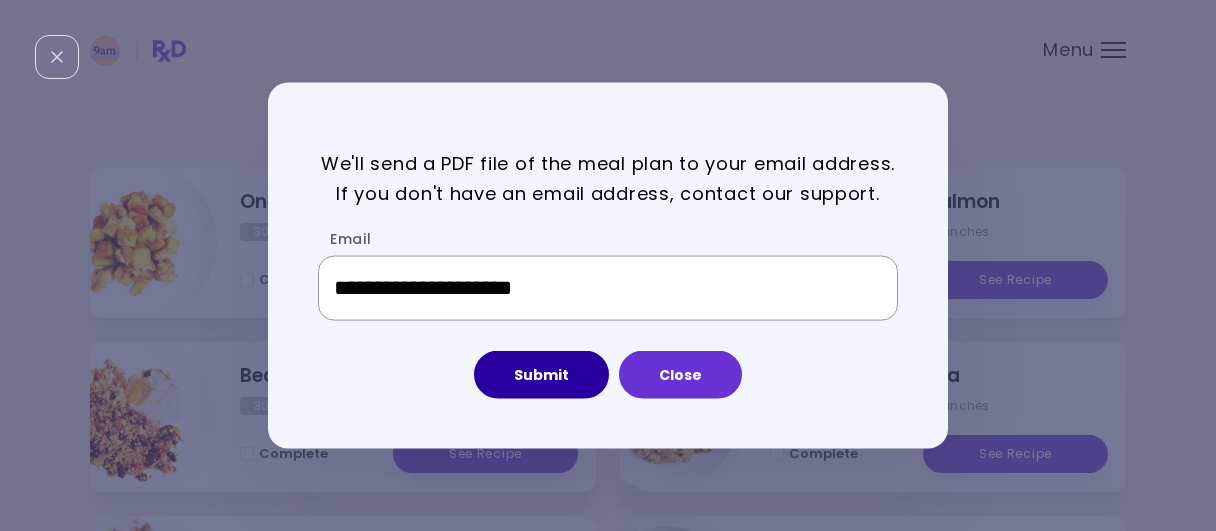 type on "**********" 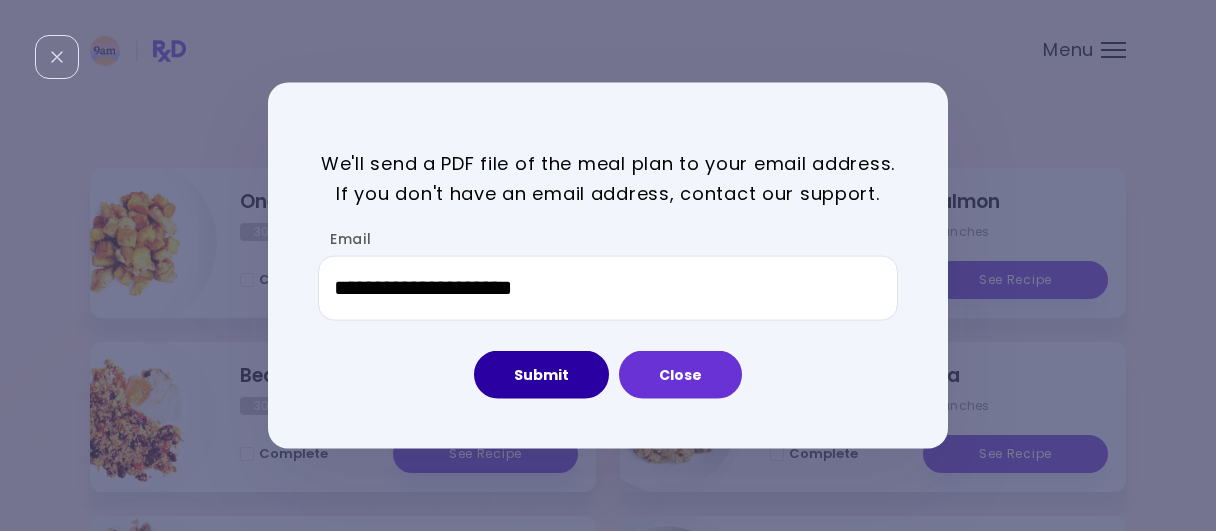 click on "Submit" at bounding box center (541, 375) 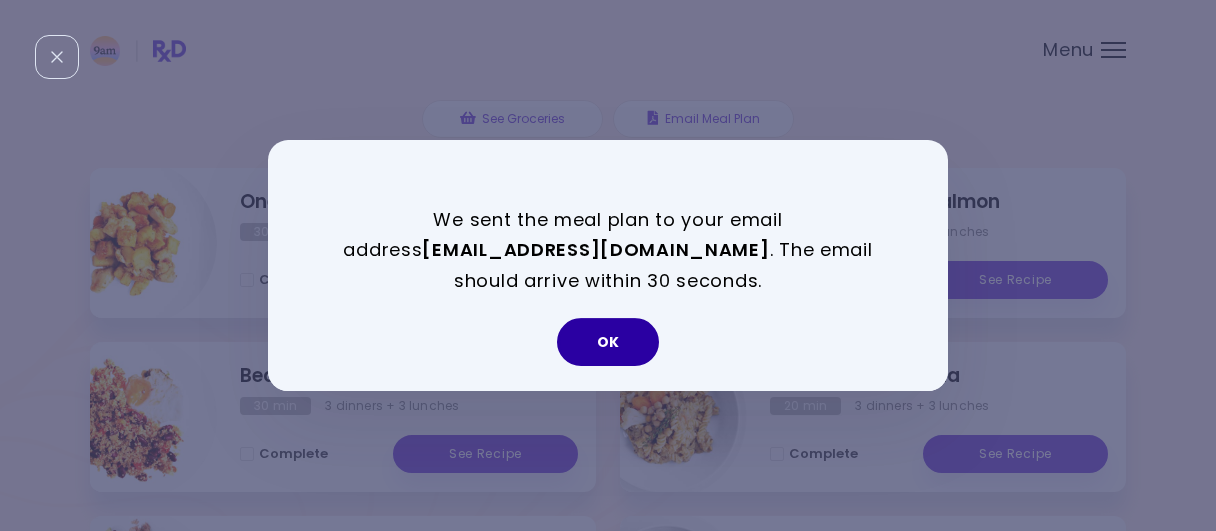 click on "OK" at bounding box center (608, 342) 